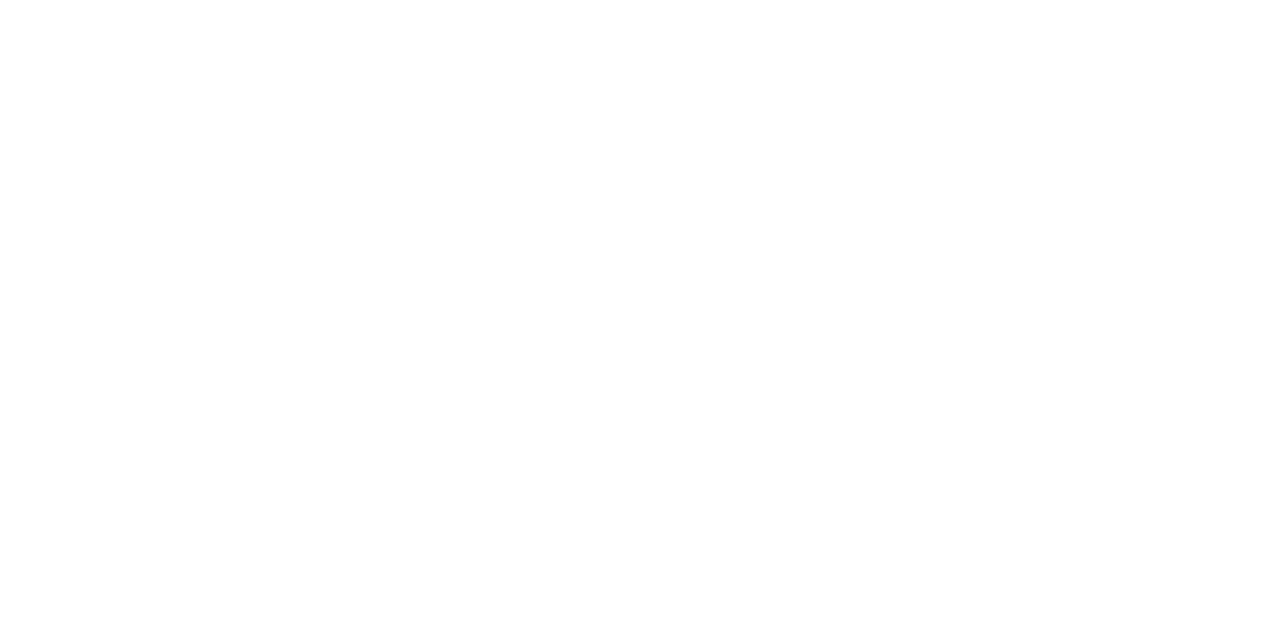scroll, scrollTop: 0, scrollLeft: 0, axis: both 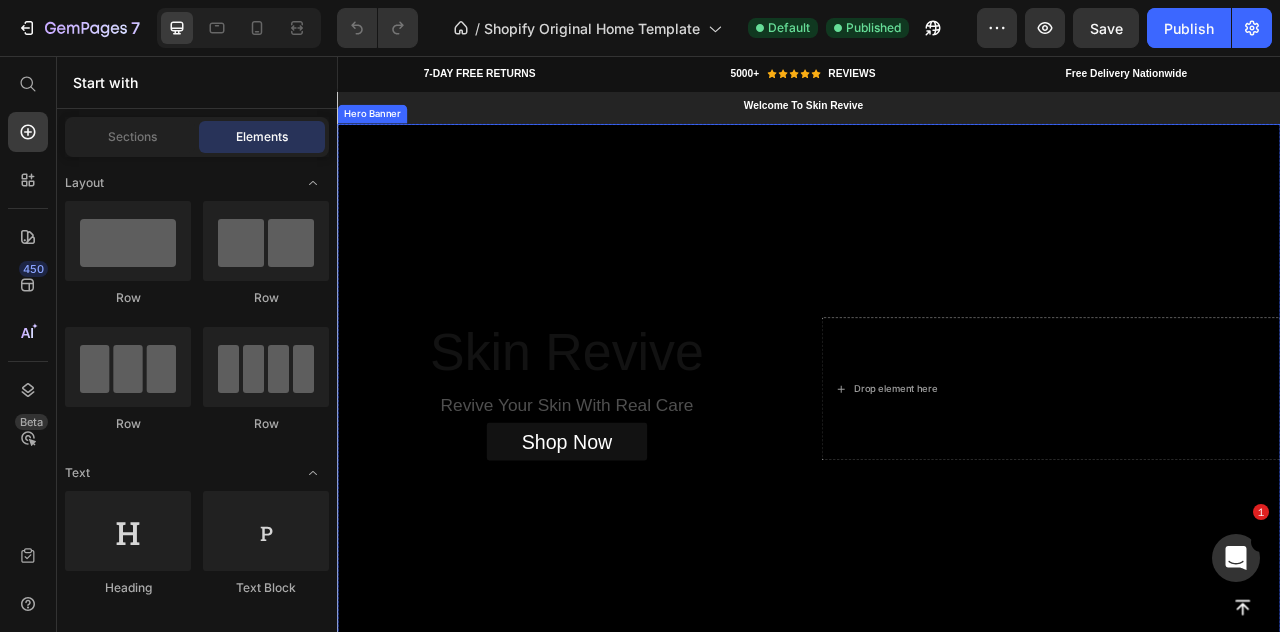 click at bounding box center [937, 479] 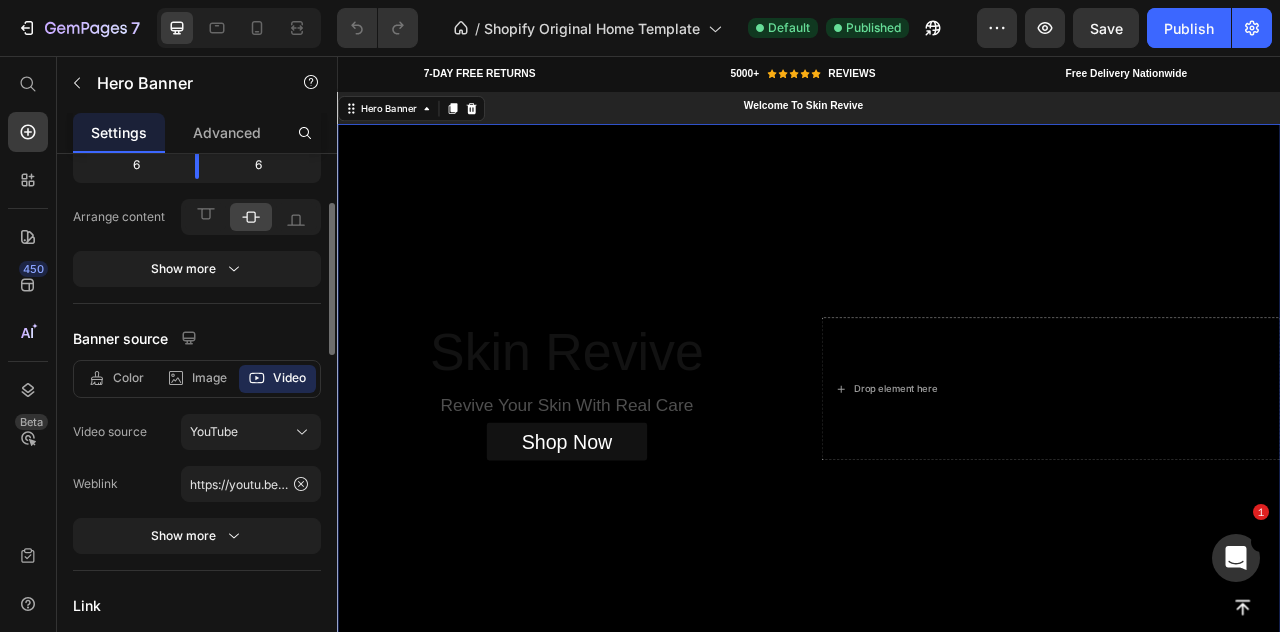 scroll, scrollTop: 196, scrollLeft: 0, axis: vertical 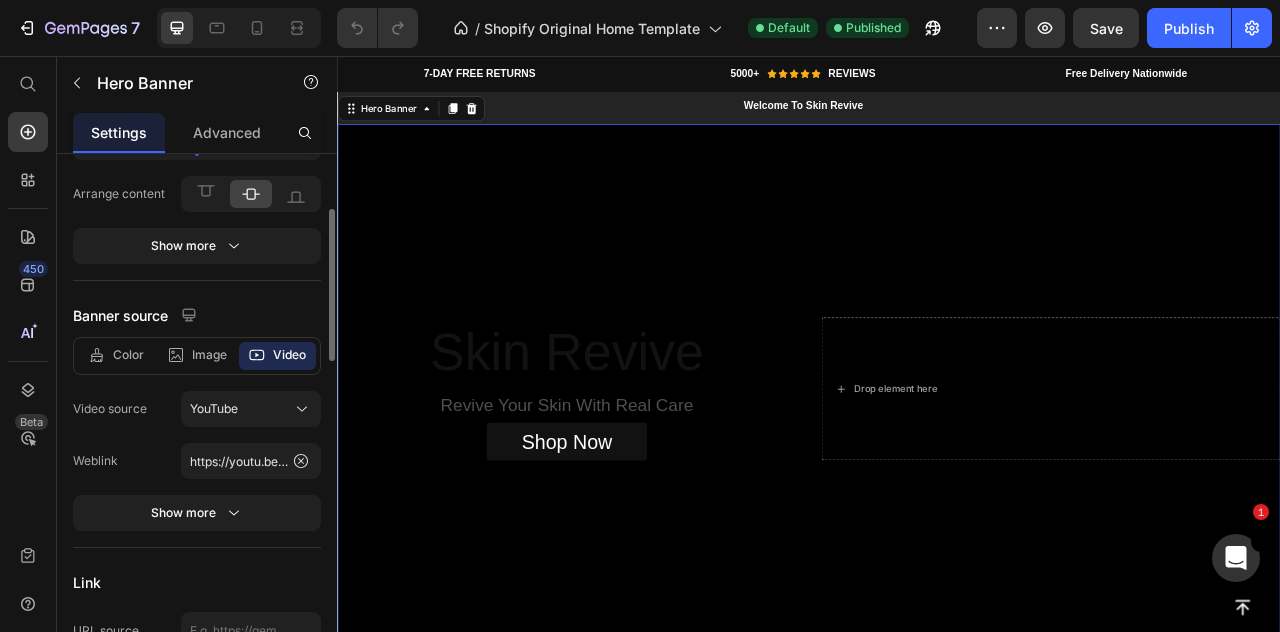 click on "Color Image Video Video source YouTube Weblink https://youtu.be/jDbI06Au52o Show more" 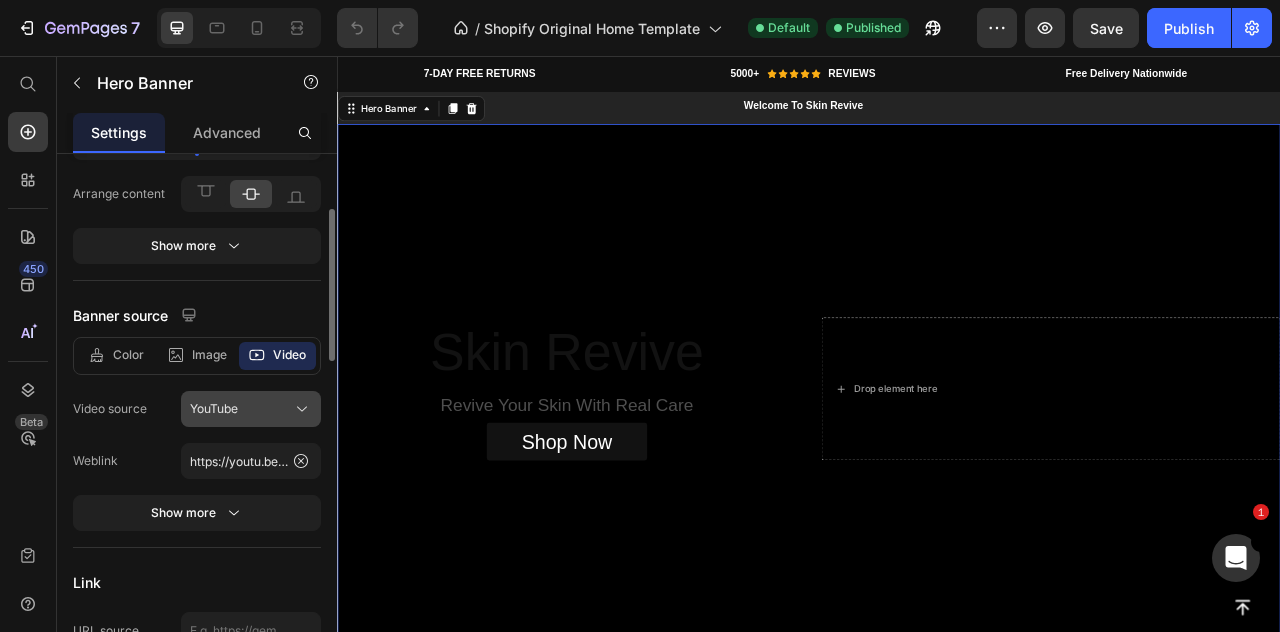 click on "YouTube" at bounding box center (251, 409) 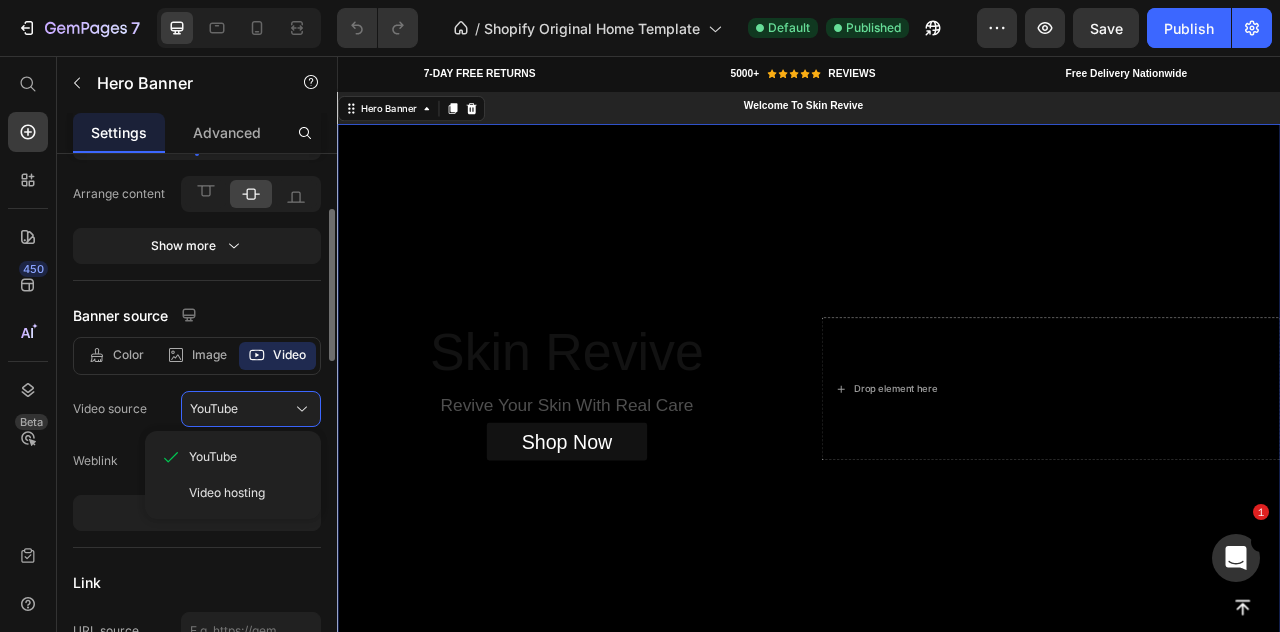 click on "Video hosting" at bounding box center [227, 493] 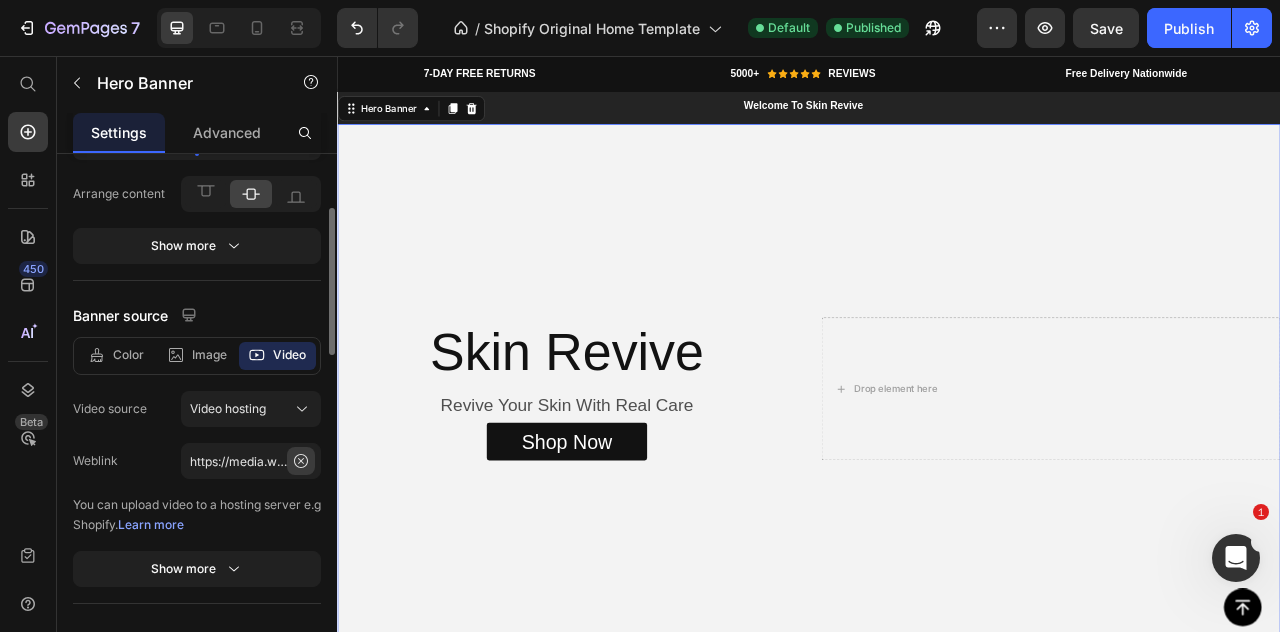 click 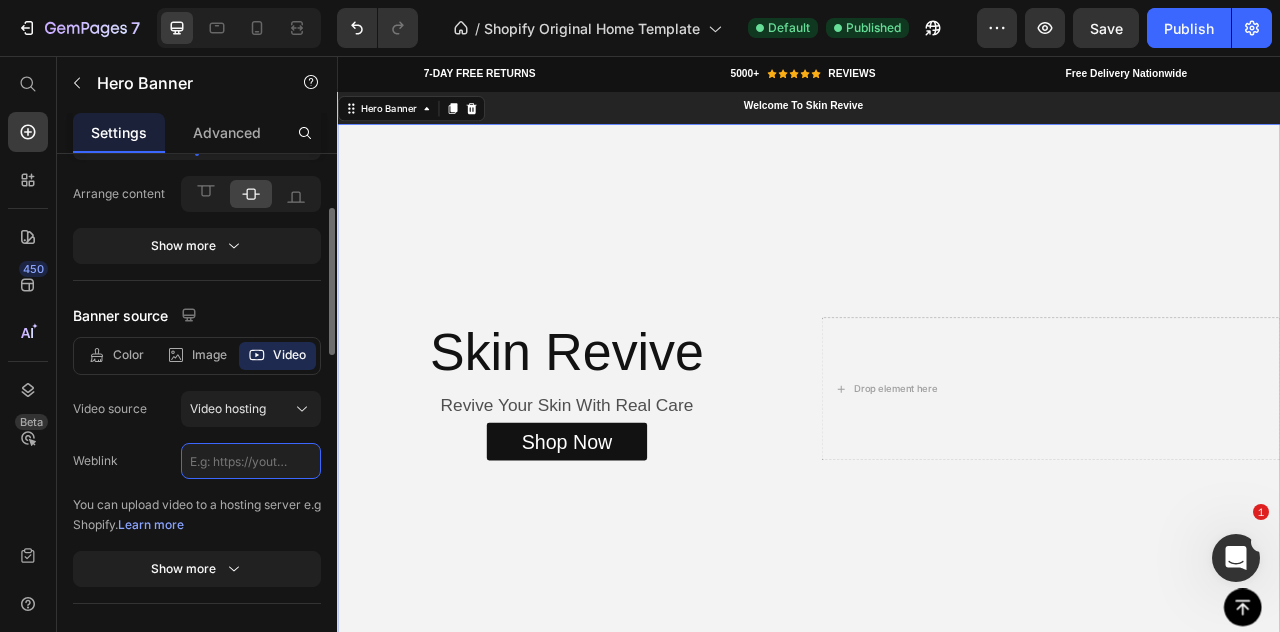 scroll, scrollTop: 0, scrollLeft: 0, axis: both 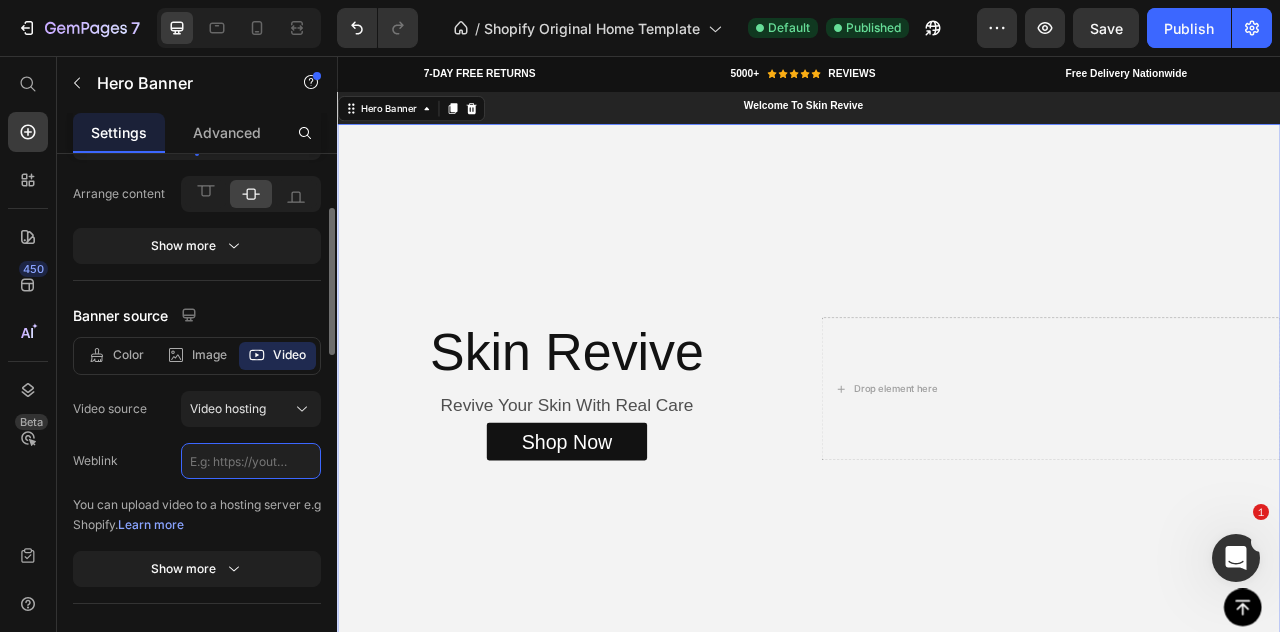 click 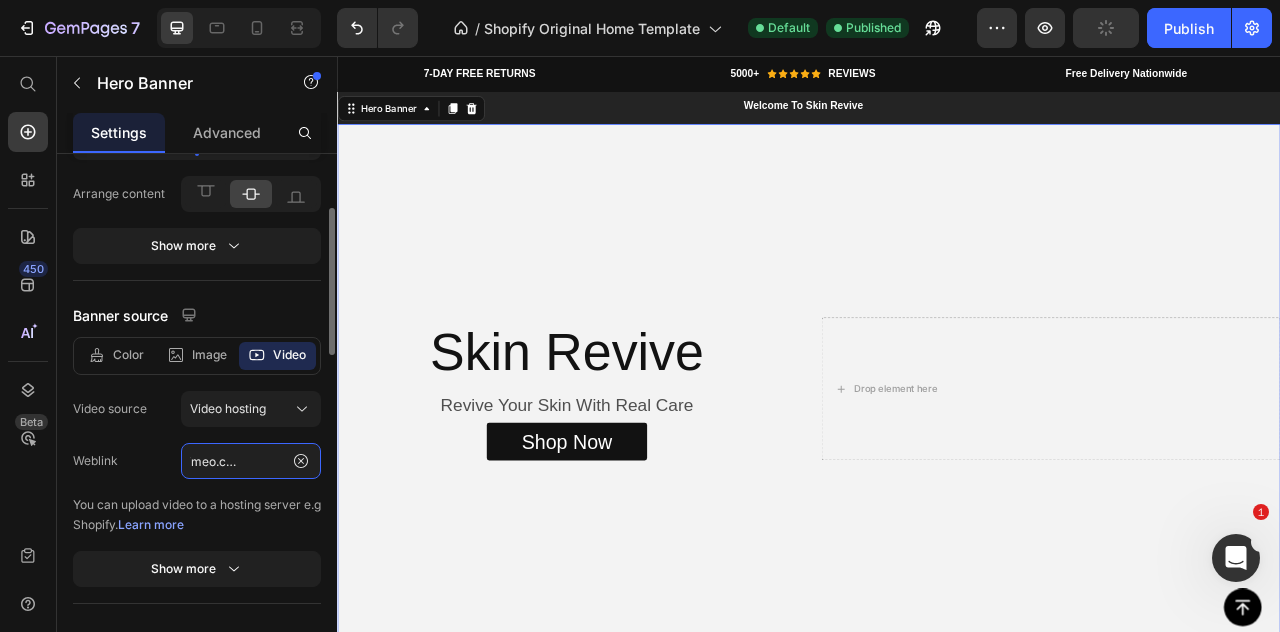 scroll, scrollTop: 0, scrollLeft: 72, axis: horizontal 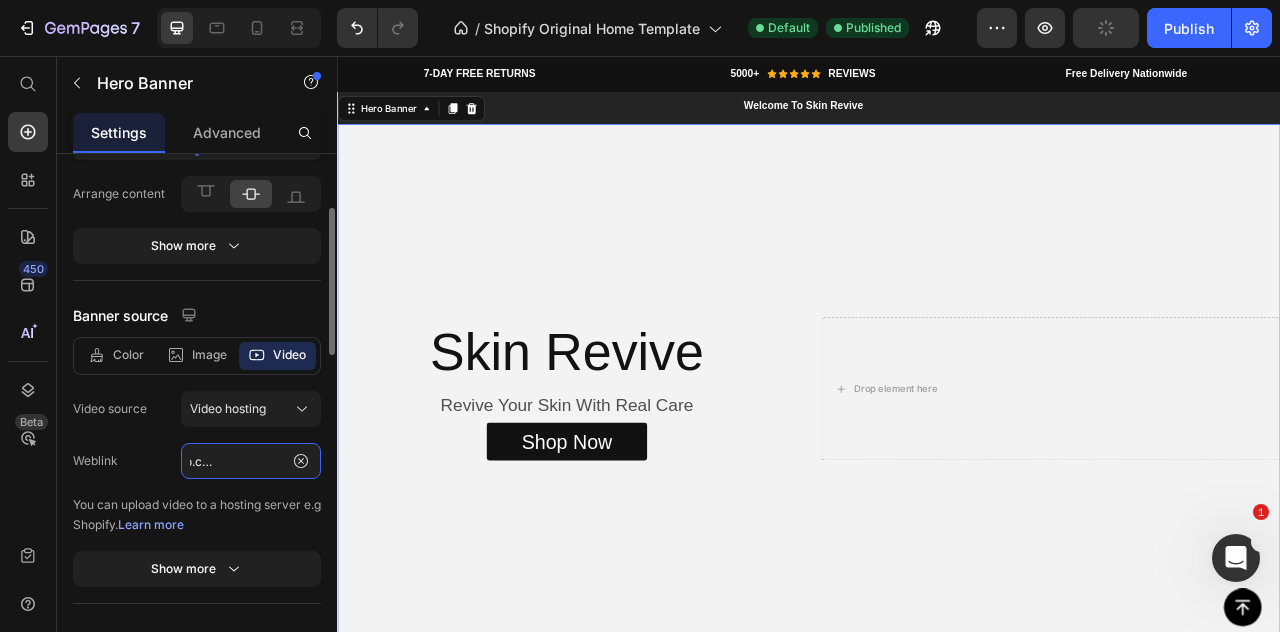 type on "https://vimeo.com/1101208901" 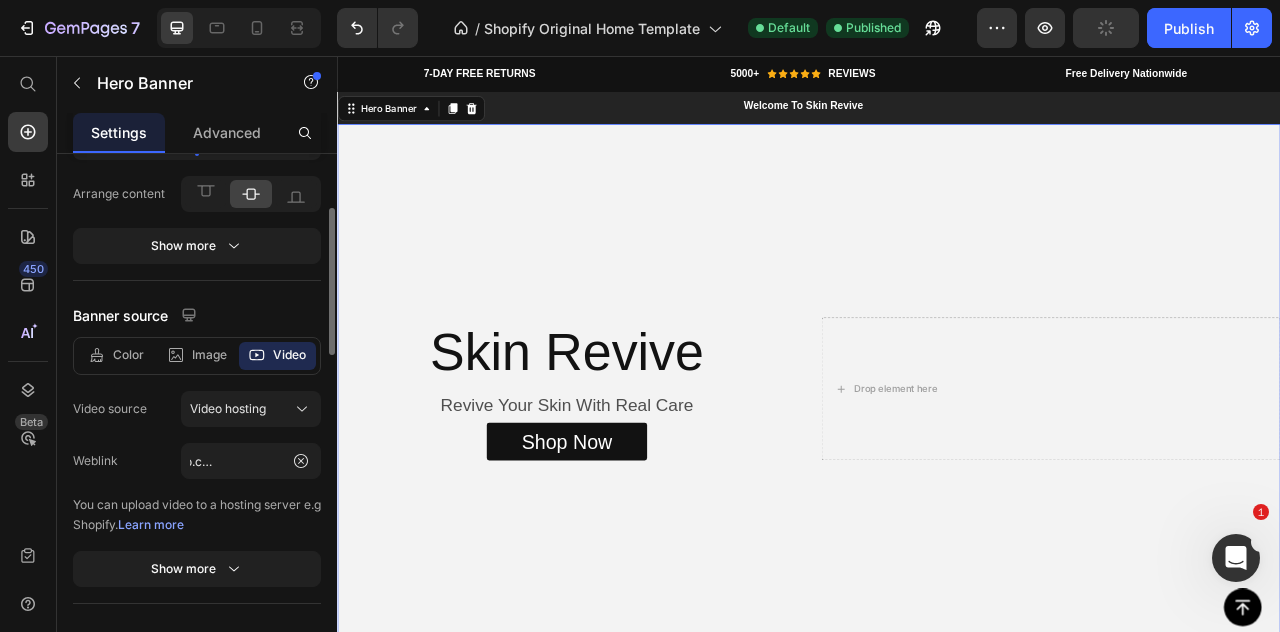 click on "Color Image Video Video source Video hosting Weblink https://vimeo.com/1101208901 You can upload video to a hosting server e.g Shopify.   Learn more Show more" 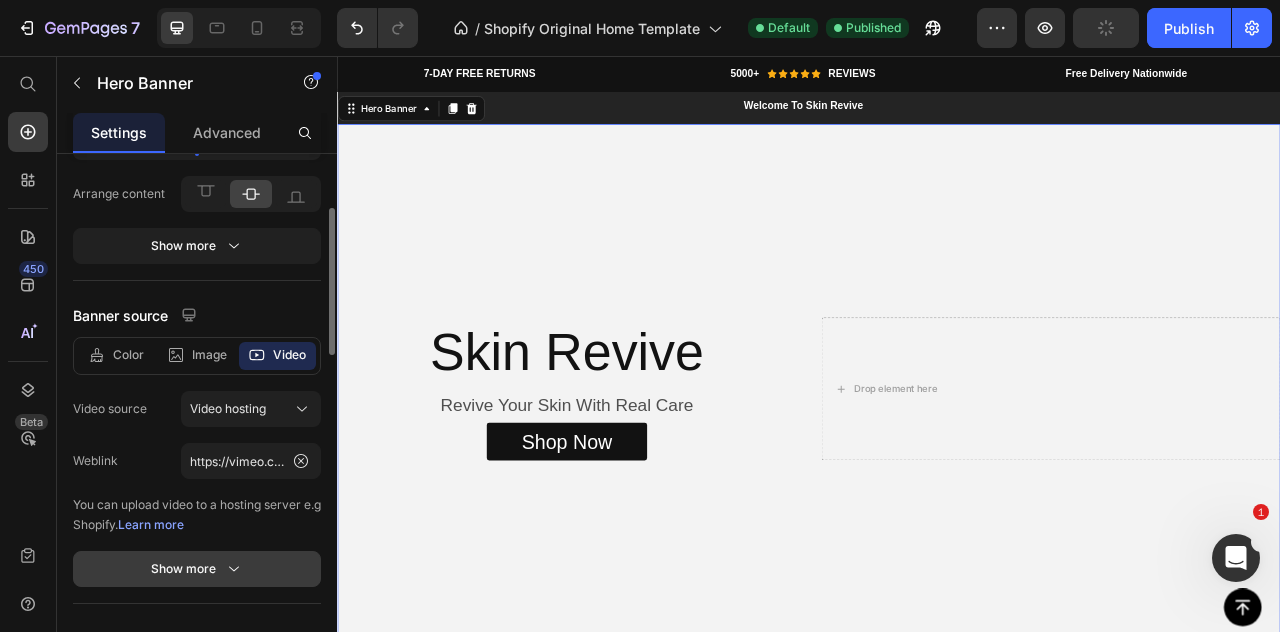 click on "Show more" at bounding box center (197, 569) 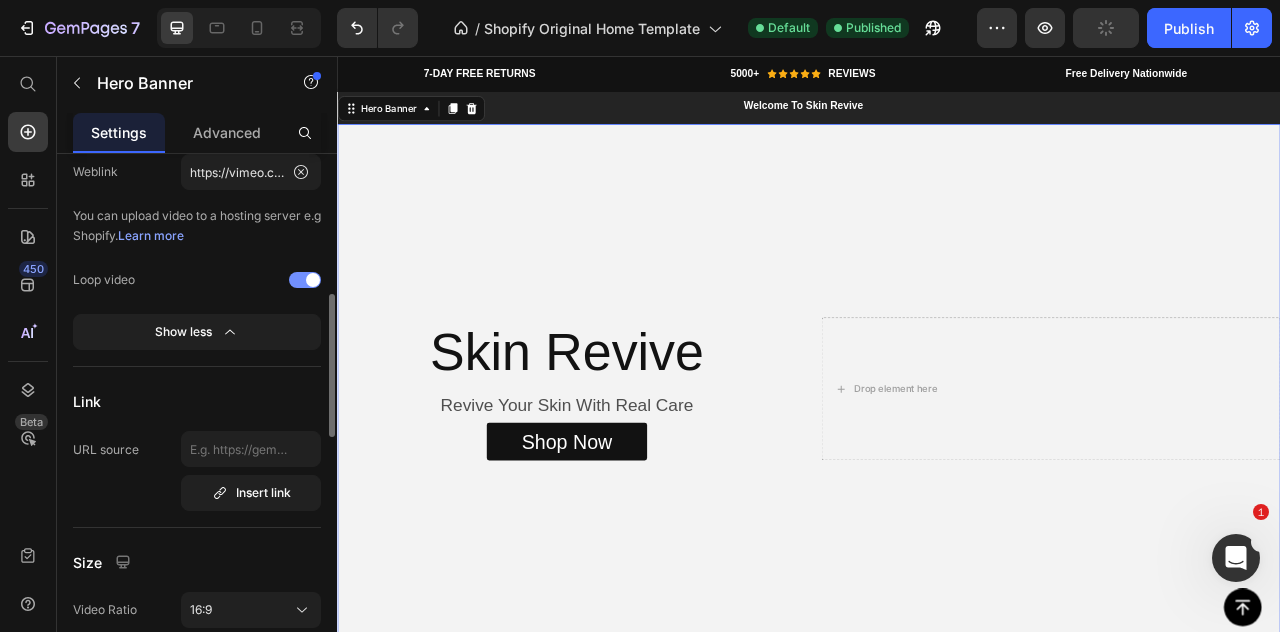 scroll, scrollTop: 493, scrollLeft: 0, axis: vertical 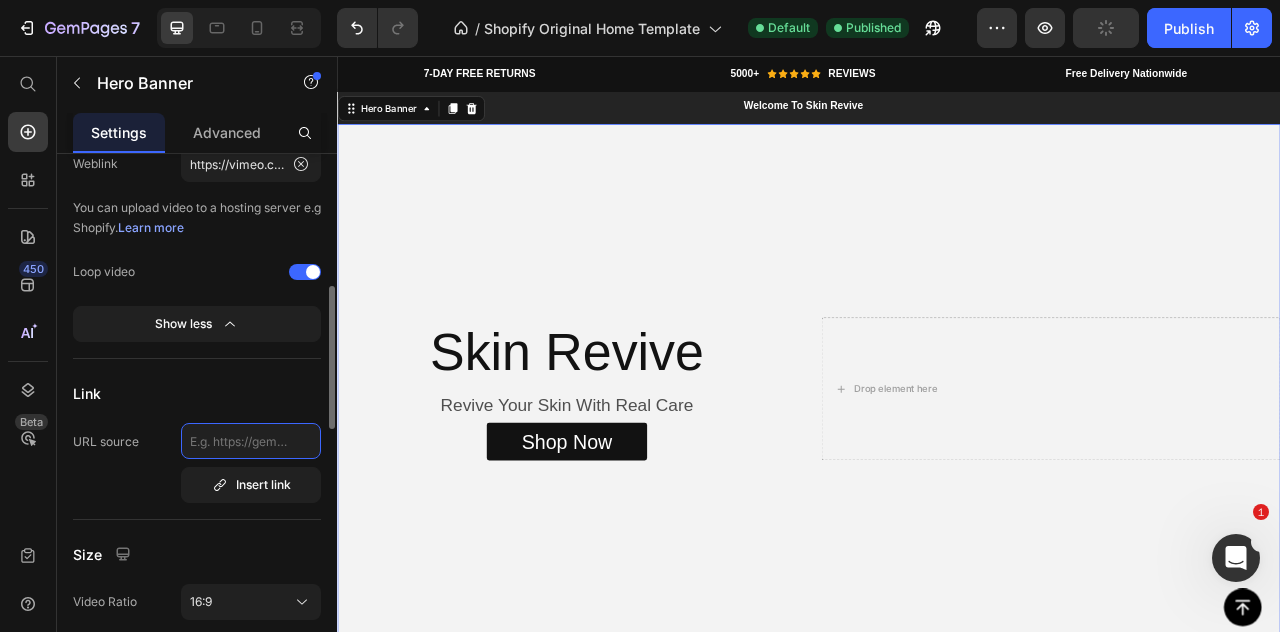 click 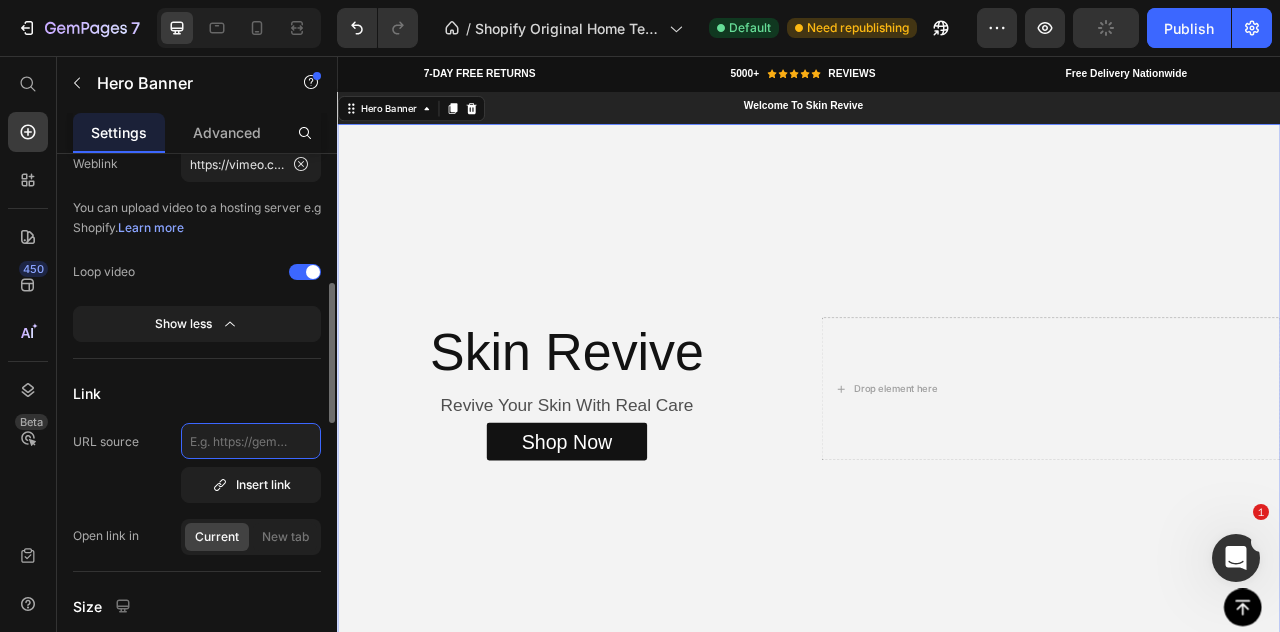 scroll, scrollTop: 0, scrollLeft: 0, axis: both 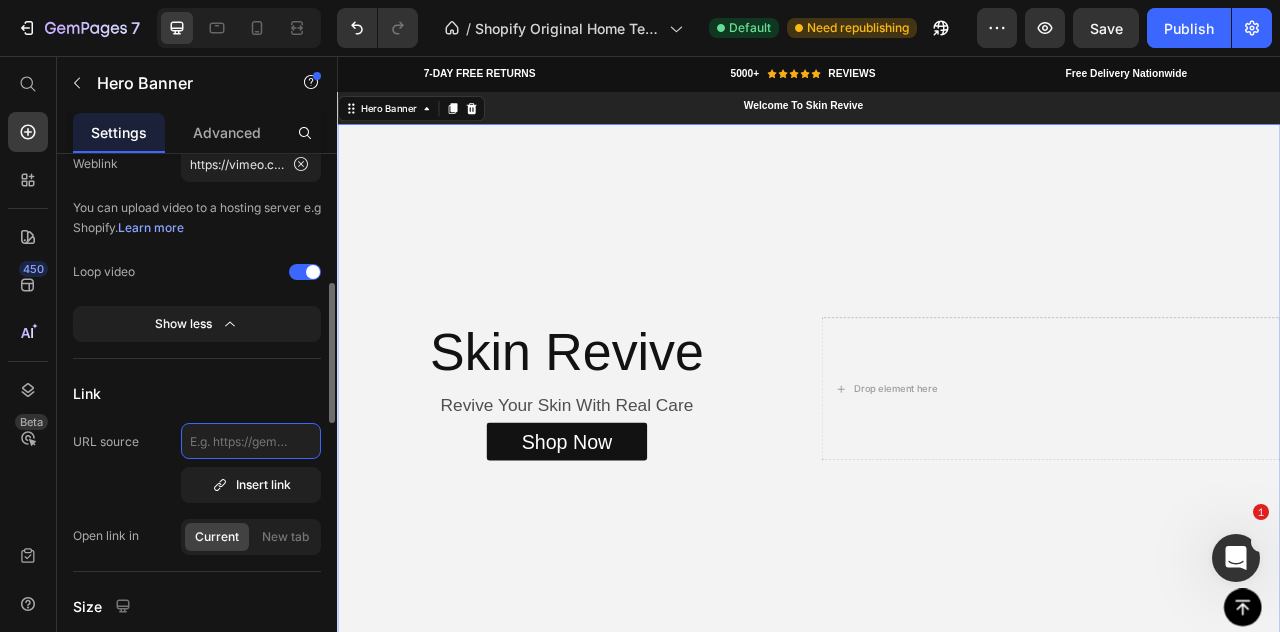 click 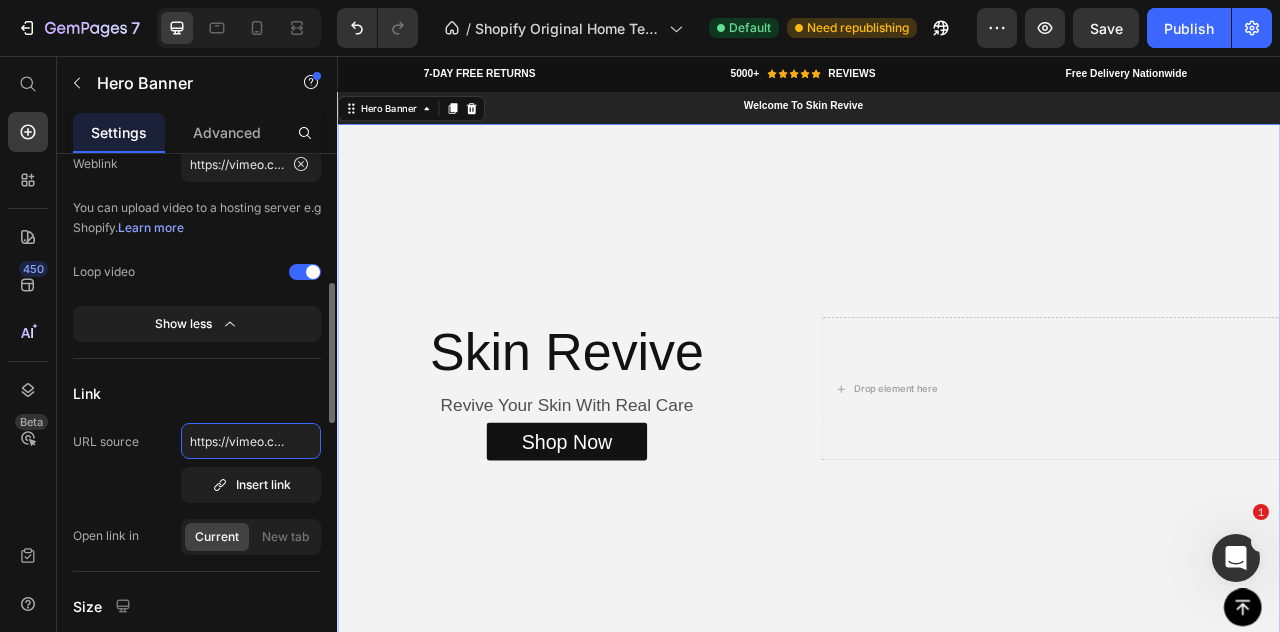 scroll, scrollTop: 0, scrollLeft: 73, axis: horizontal 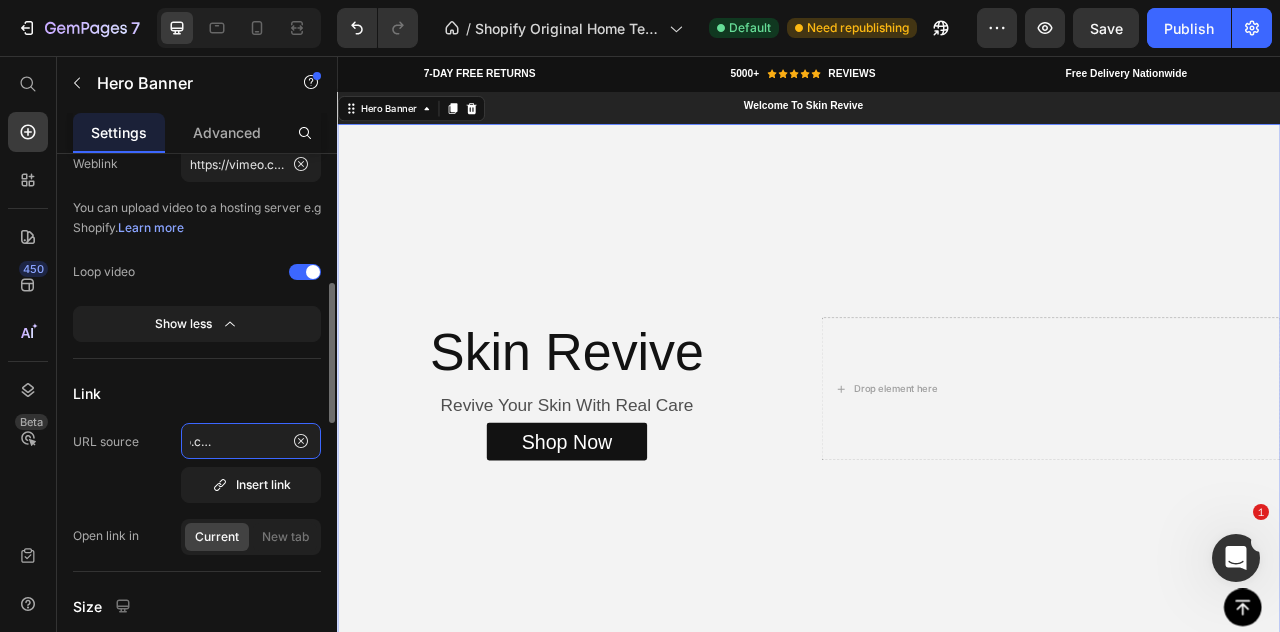 type on "https://vimeo.com/1101208901" 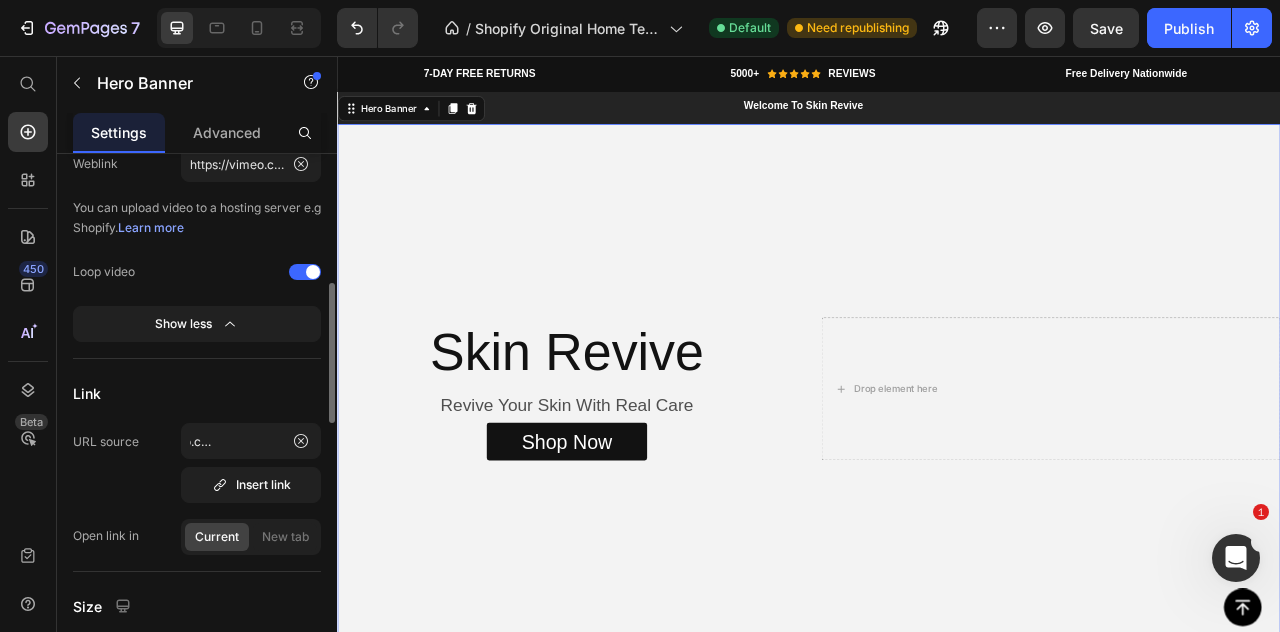 click on "Link URL source https://vimeo.com/1101208901  Insert link   Open link in  Current New tab" 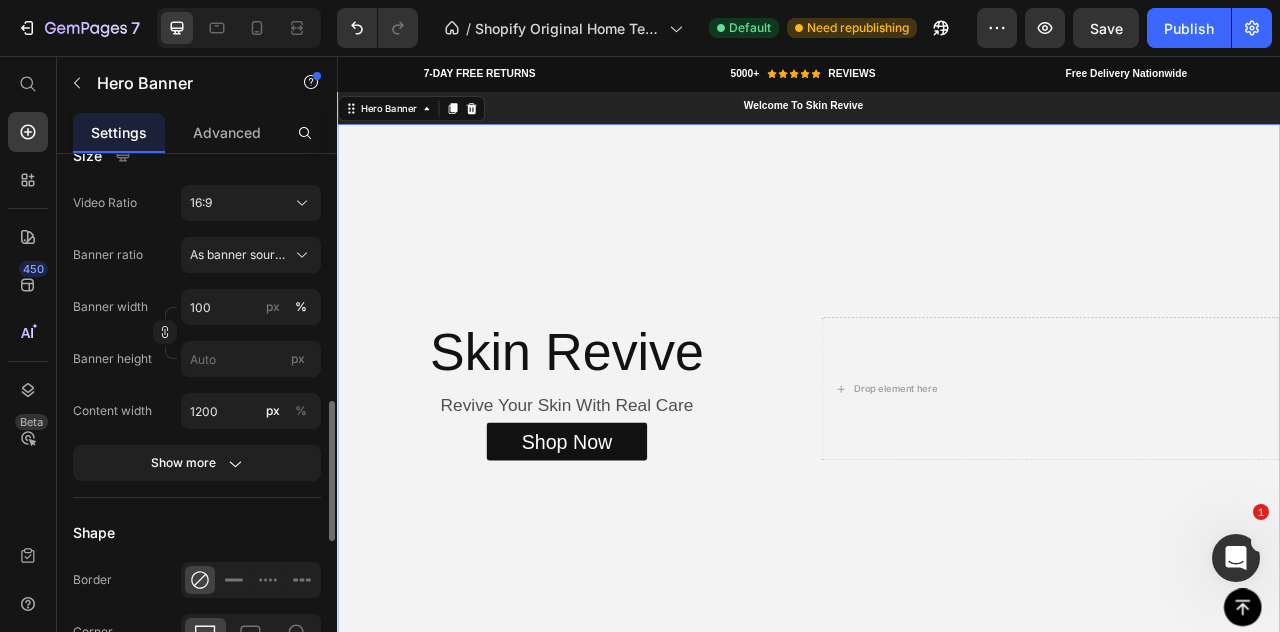 scroll, scrollTop: 991, scrollLeft: 0, axis: vertical 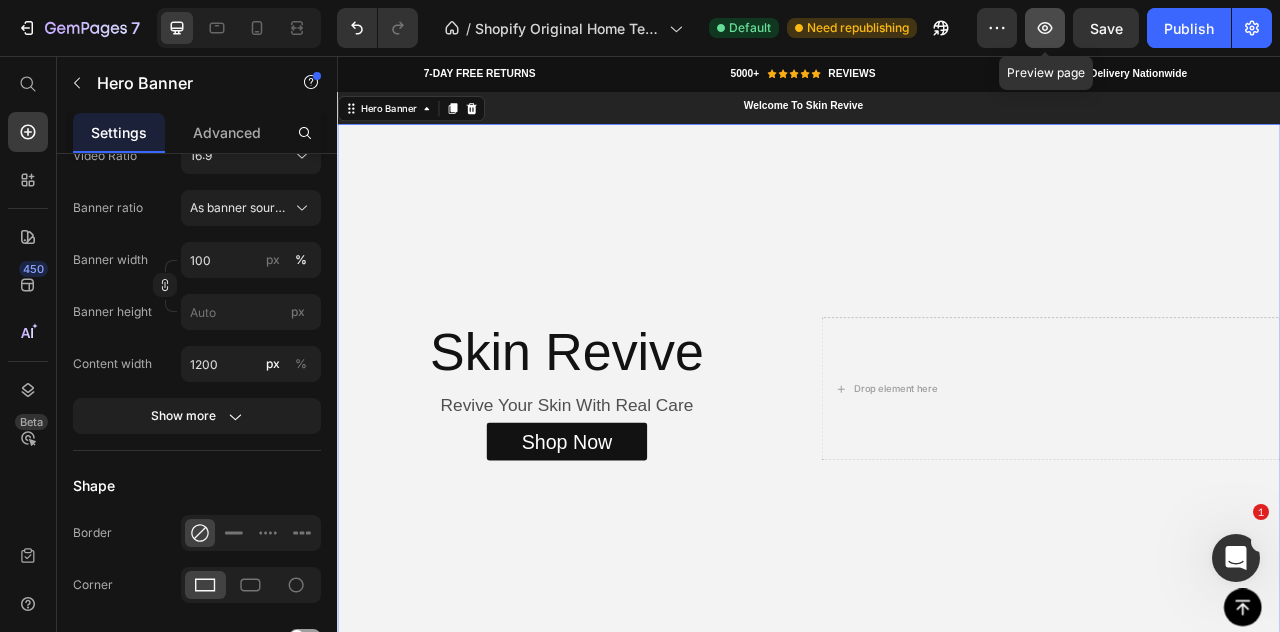 click 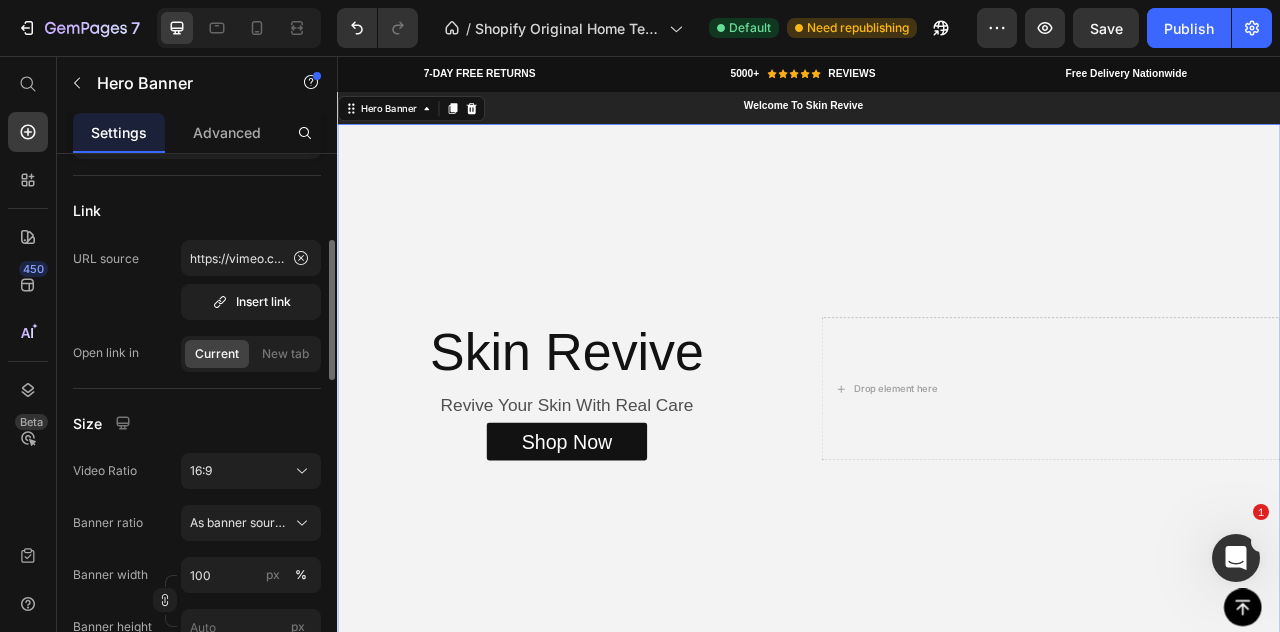 scroll, scrollTop: 581, scrollLeft: 0, axis: vertical 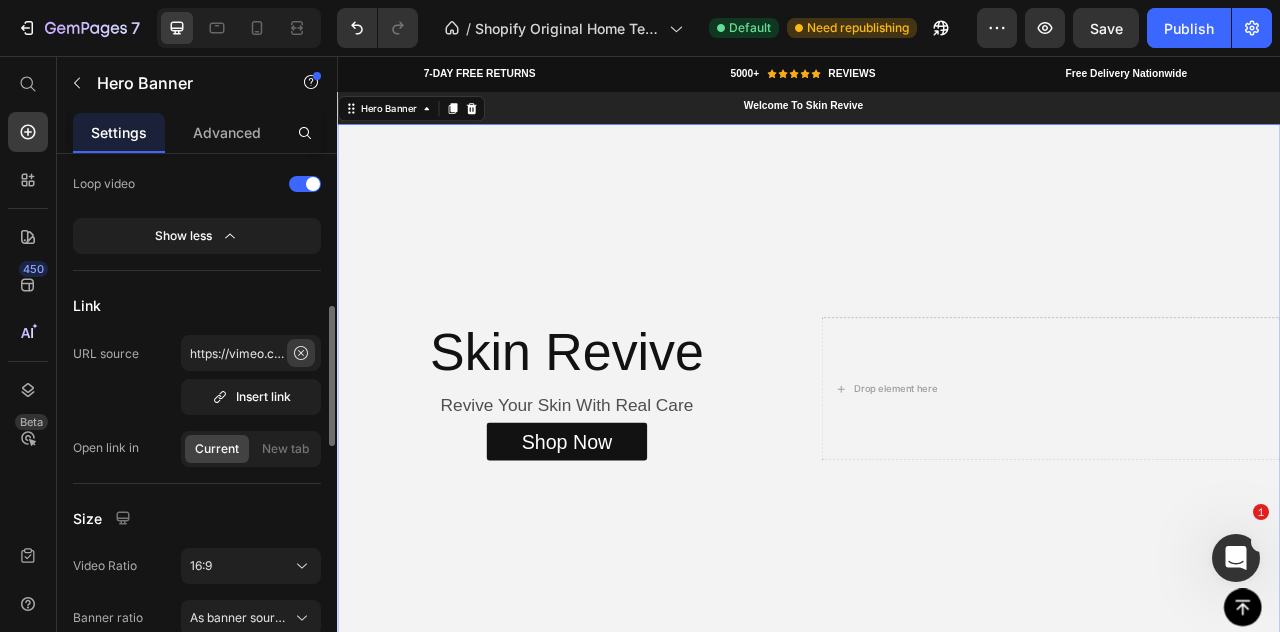 click 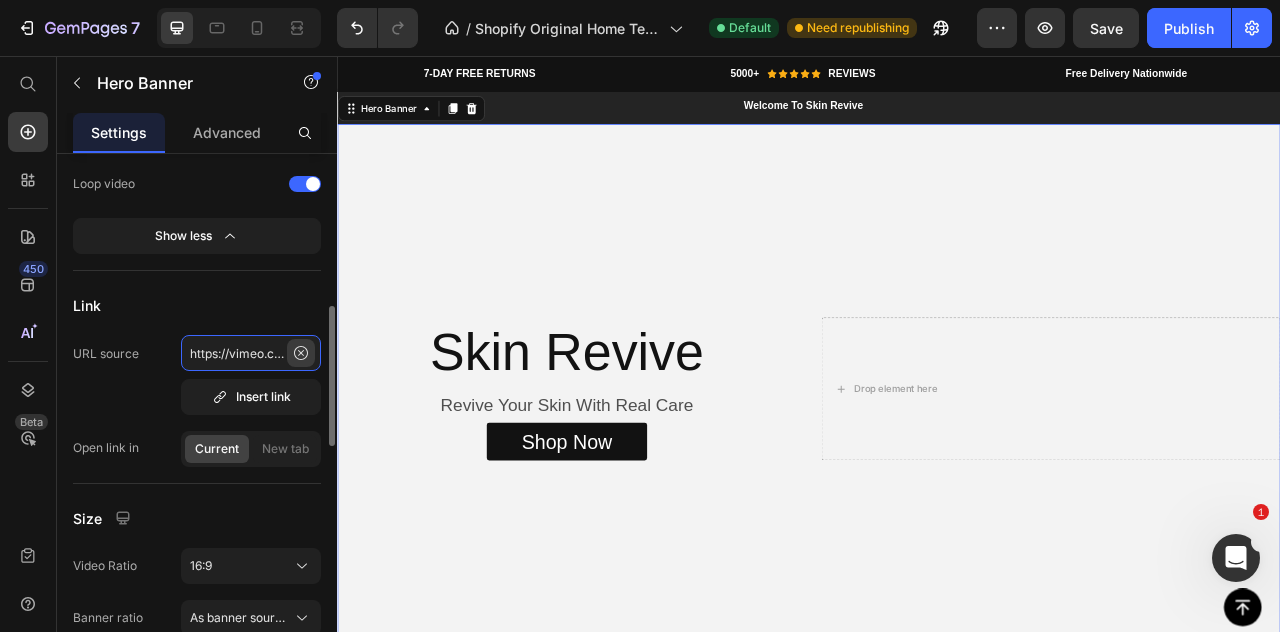 type 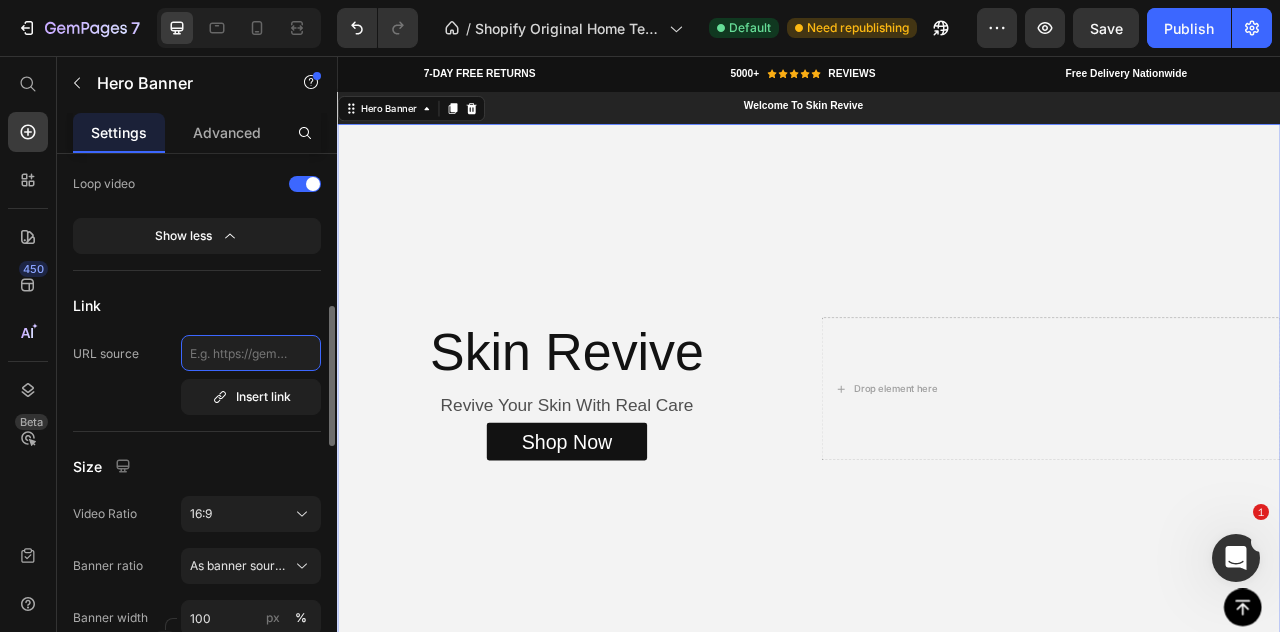 scroll, scrollTop: 0, scrollLeft: 0, axis: both 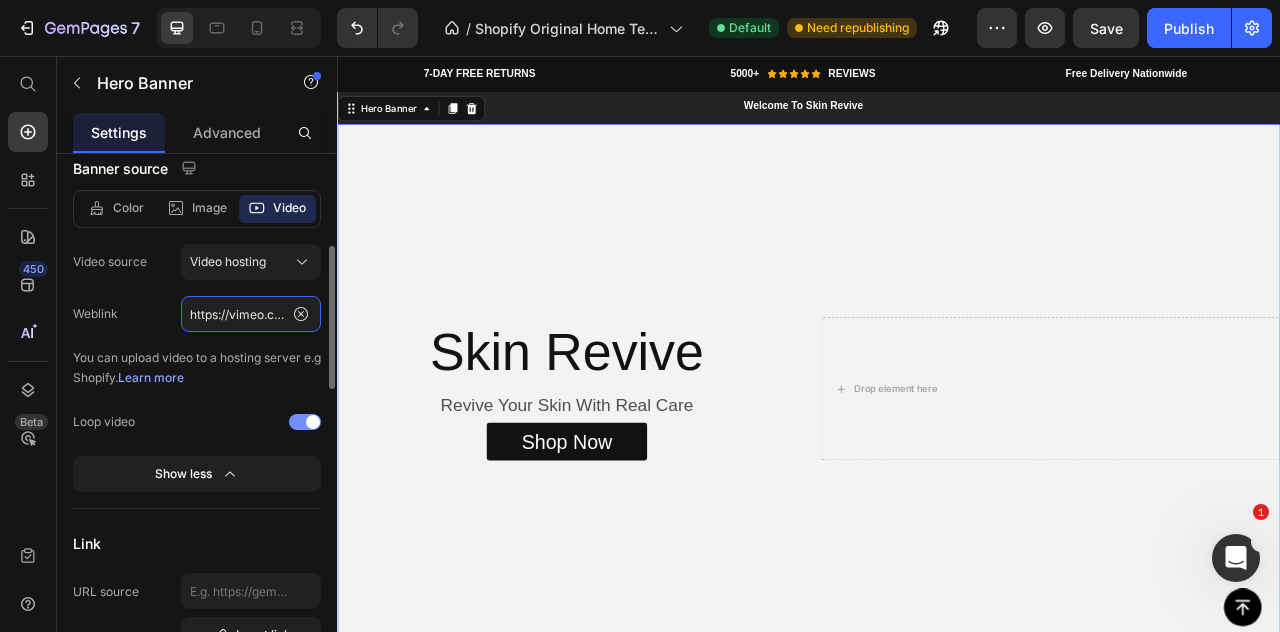 click on "https://vimeo.com/1101208901" 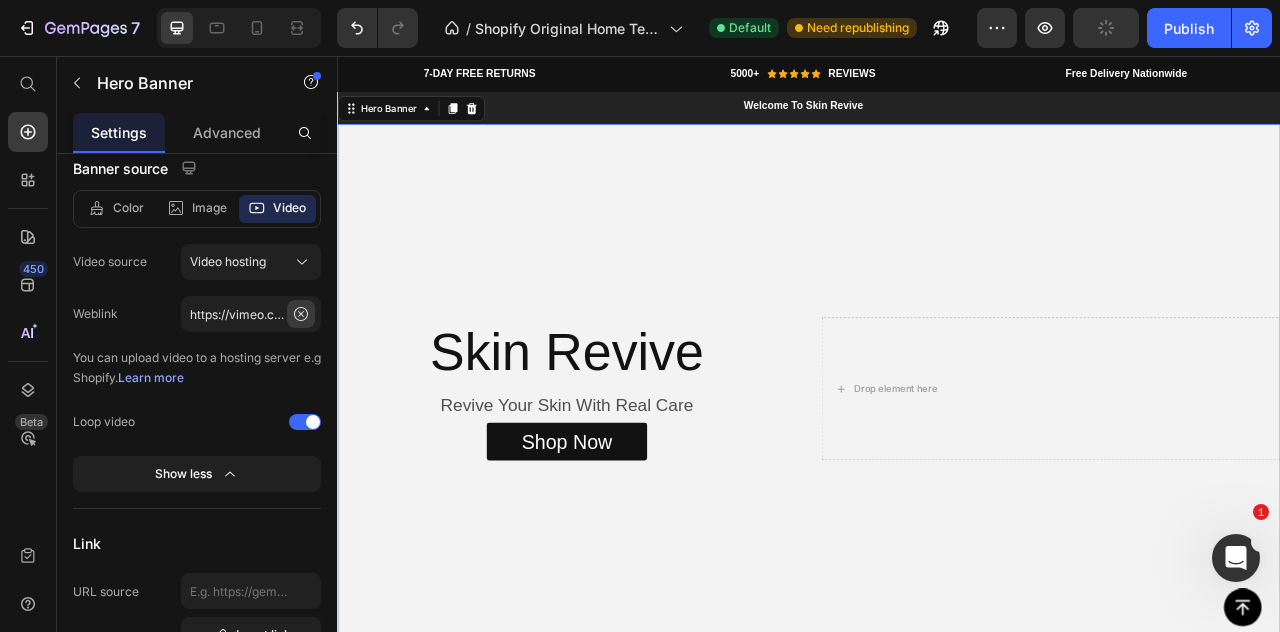 click 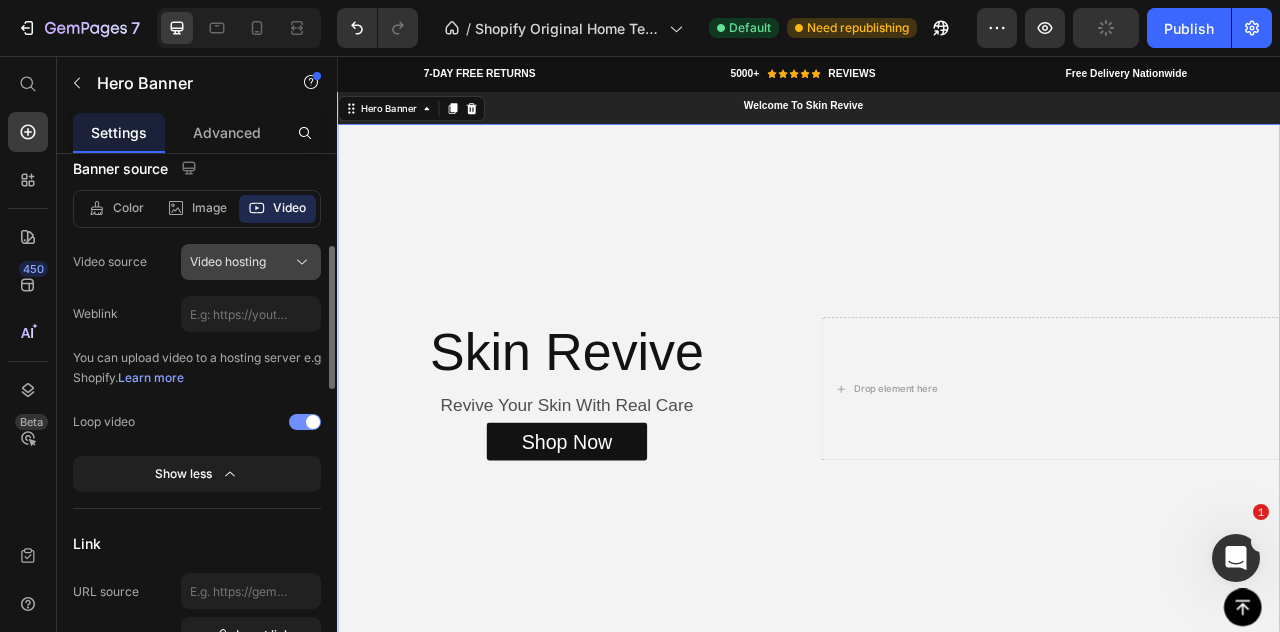 click on "Video hosting" at bounding box center (251, 262) 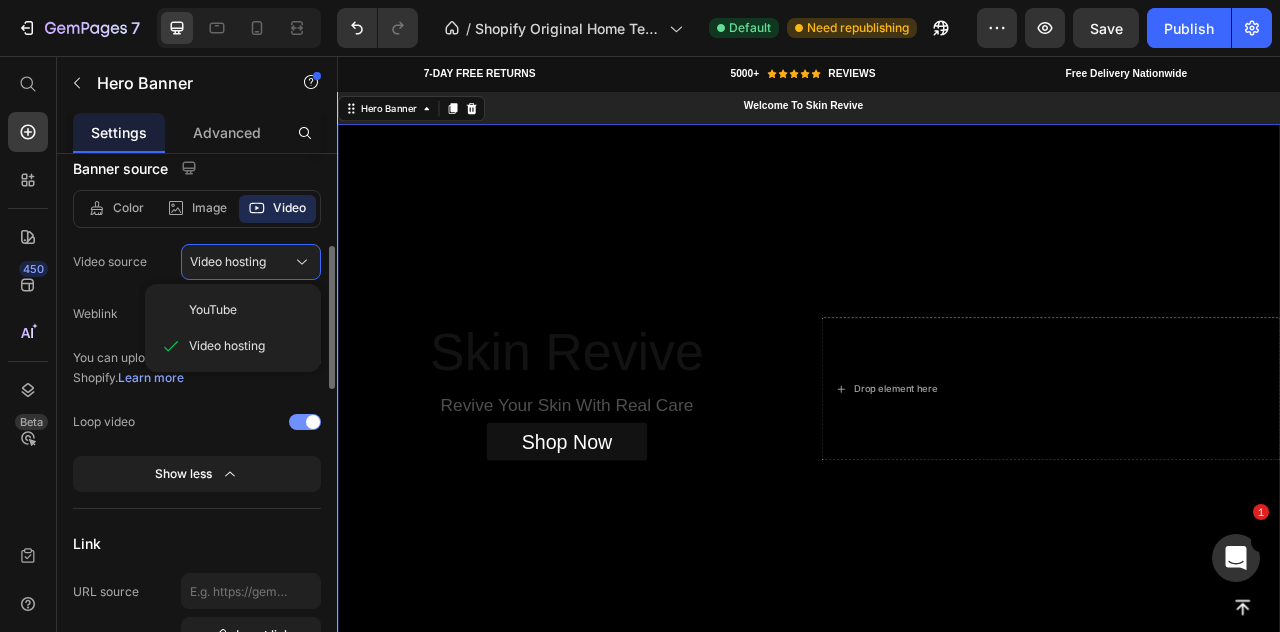 click on "YouTube Video hosting" at bounding box center [233, 328] 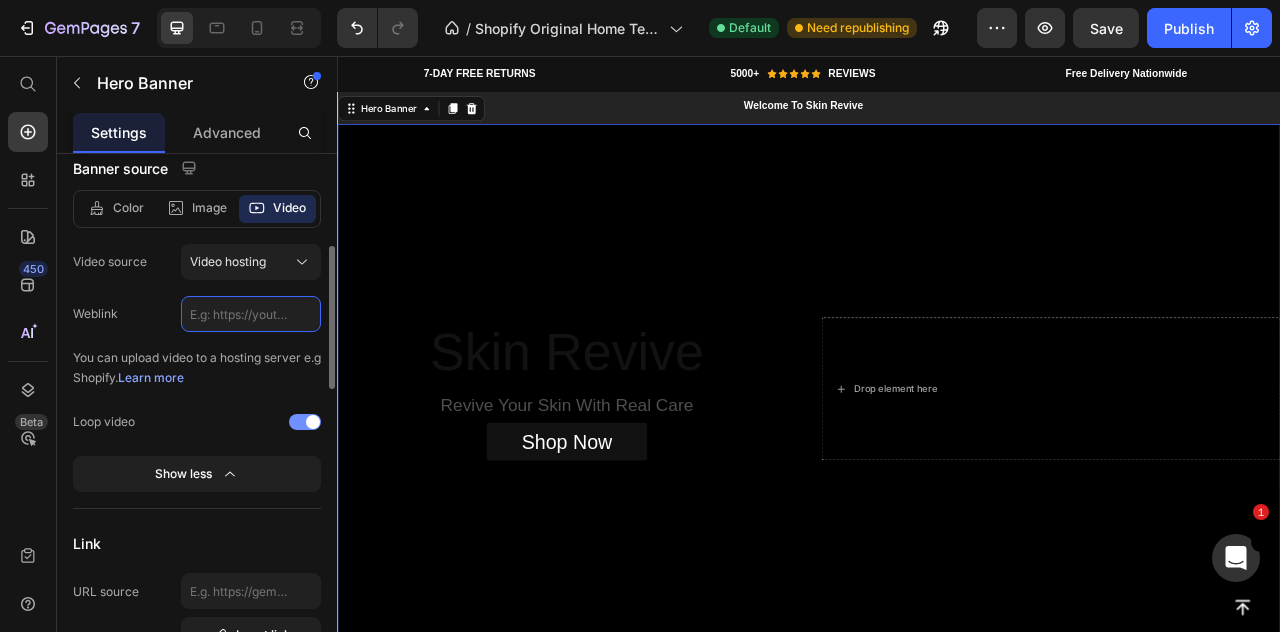 click 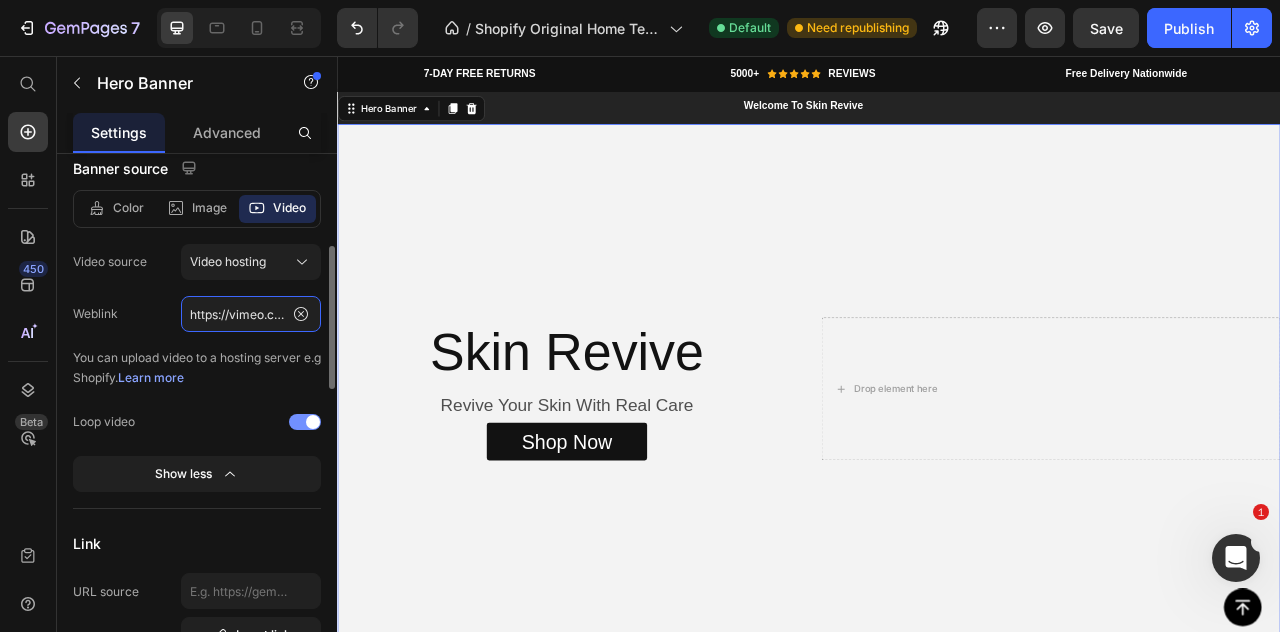 scroll, scrollTop: 0, scrollLeft: 73, axis: horizontal 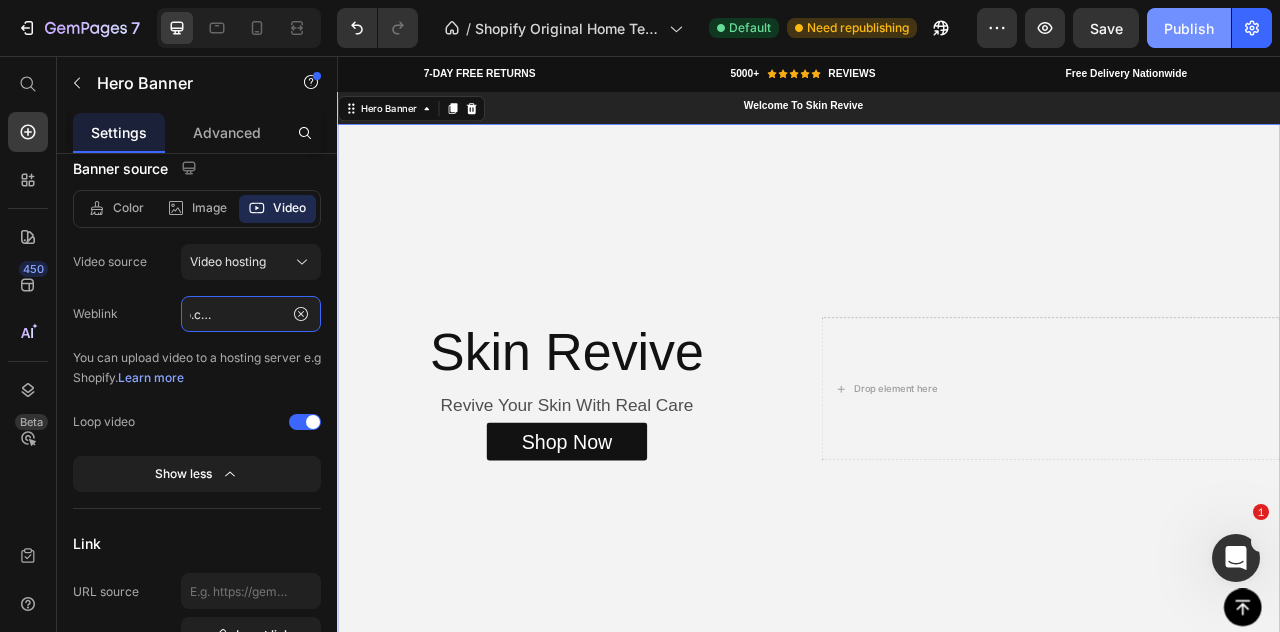 type on "https://vimeo.com/1101208901" 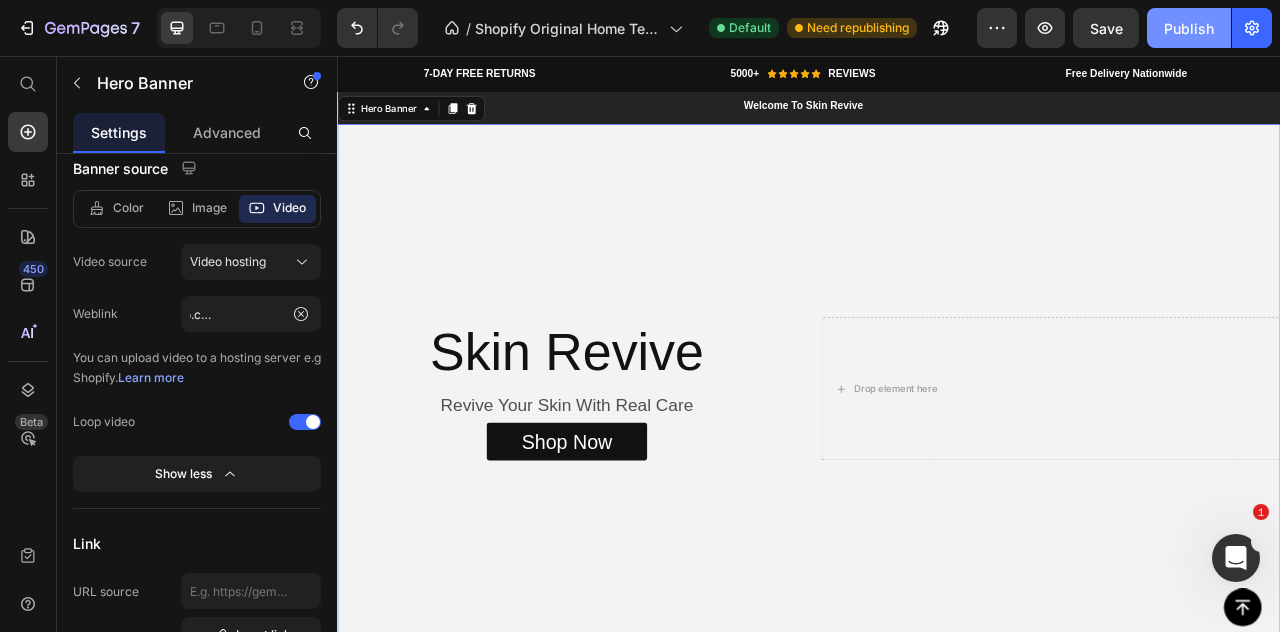 click on "Publish" at bounding box center (1189, 28) 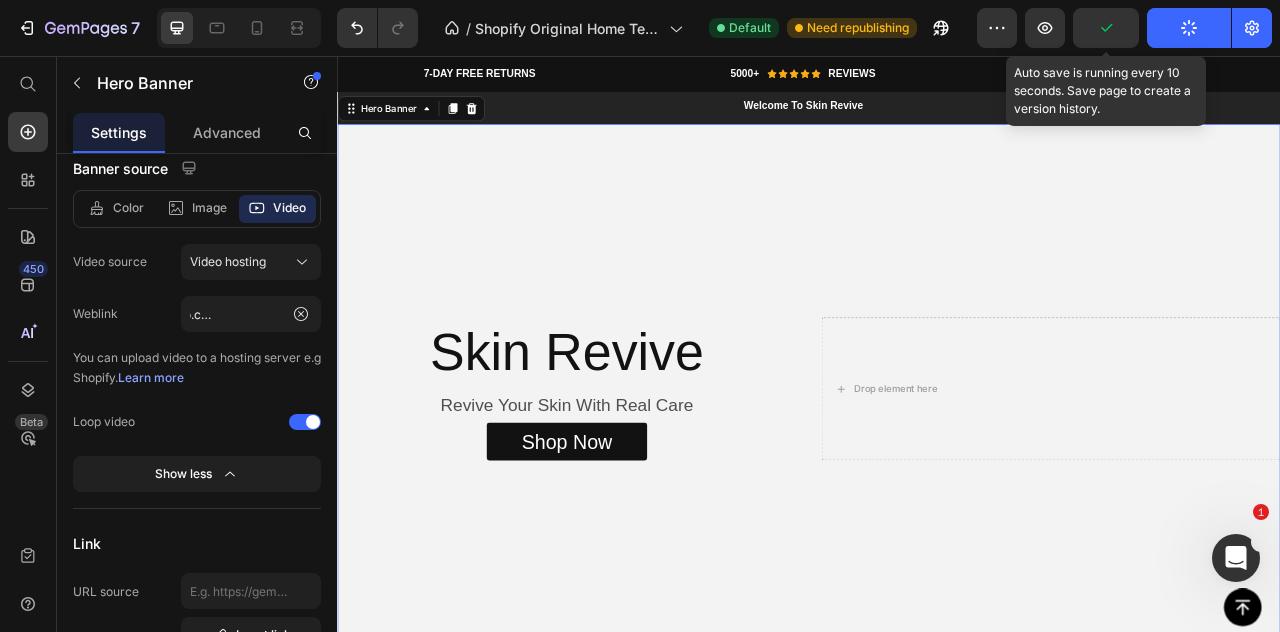 scroll, scrollTop: 0, scrollLeft: 0, axis: both 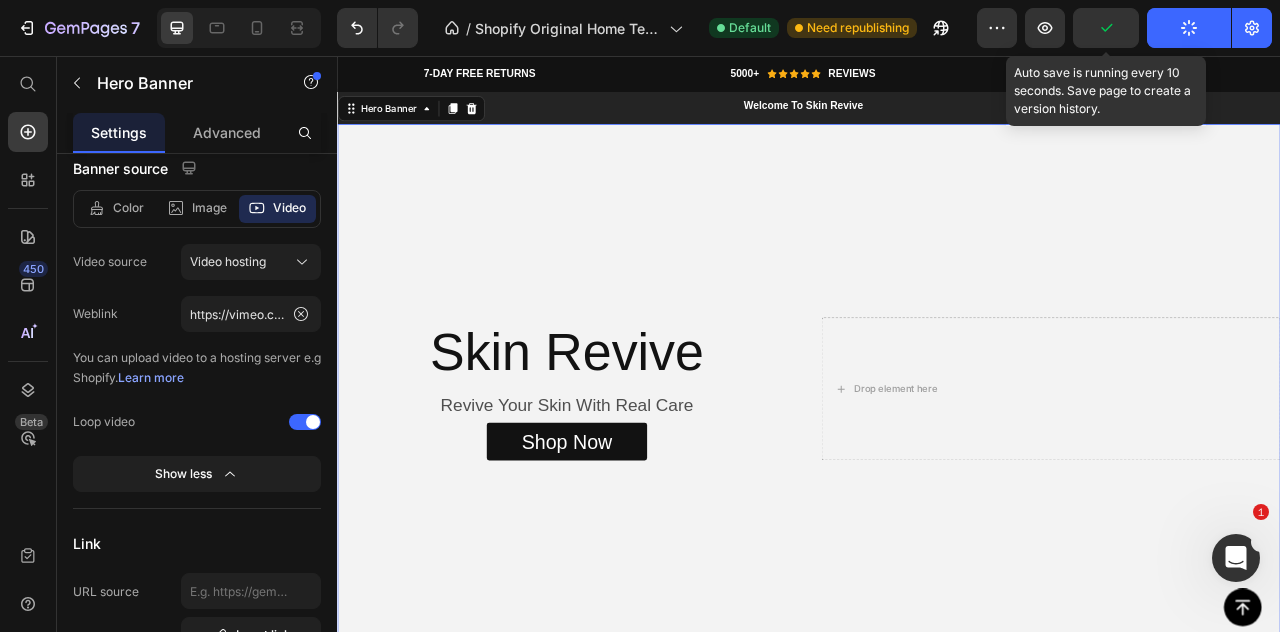 click 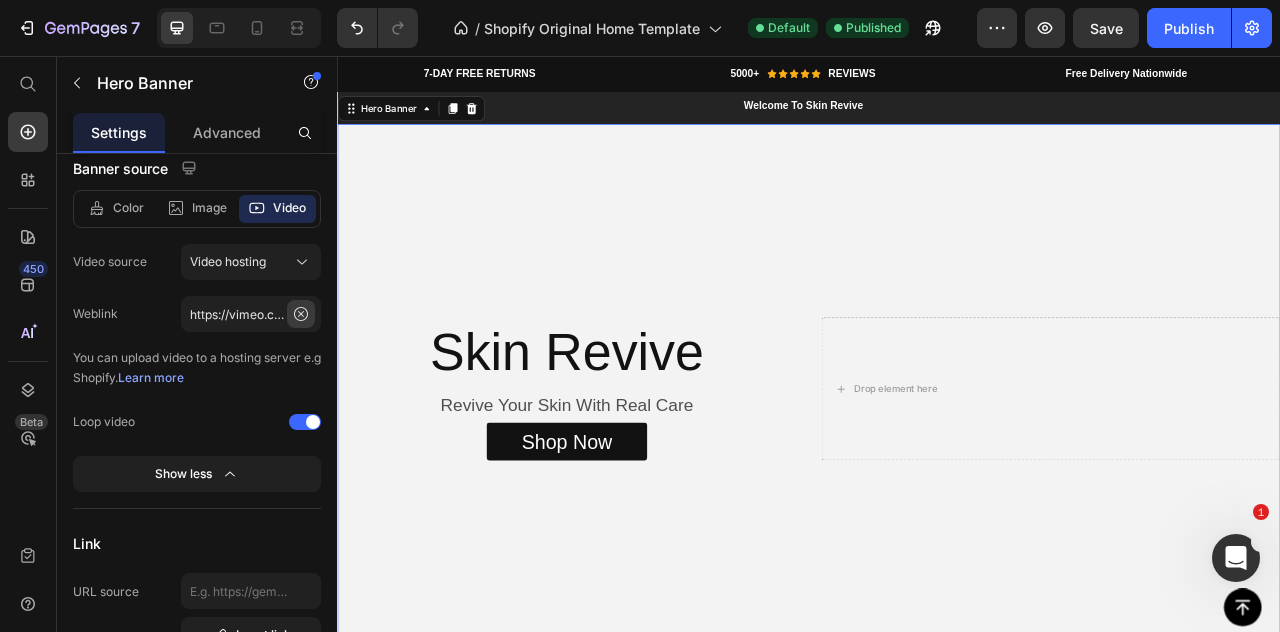click 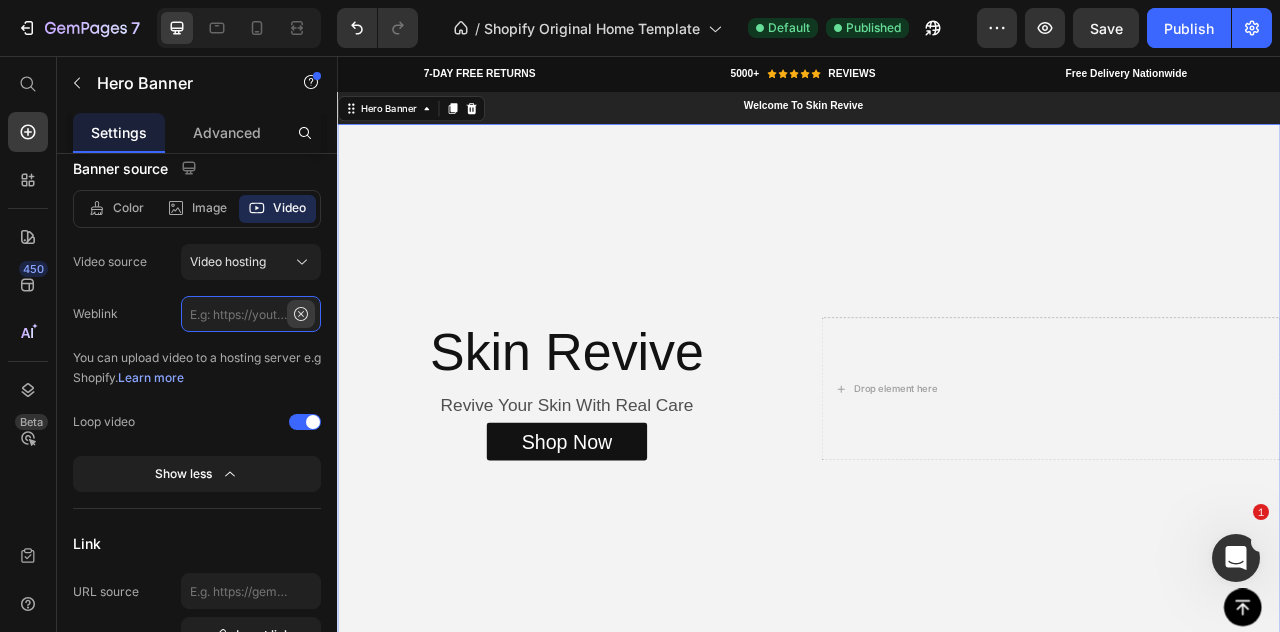 scroll, scrollTop: 0, scrollLeft: 0, axis: both 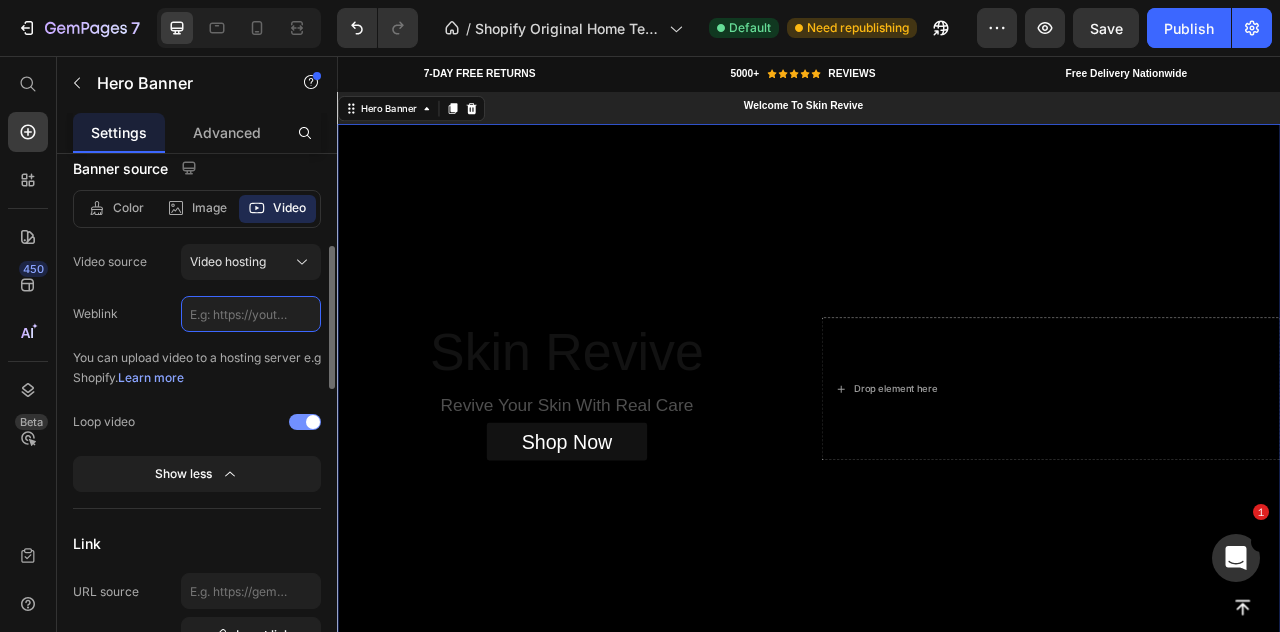 click 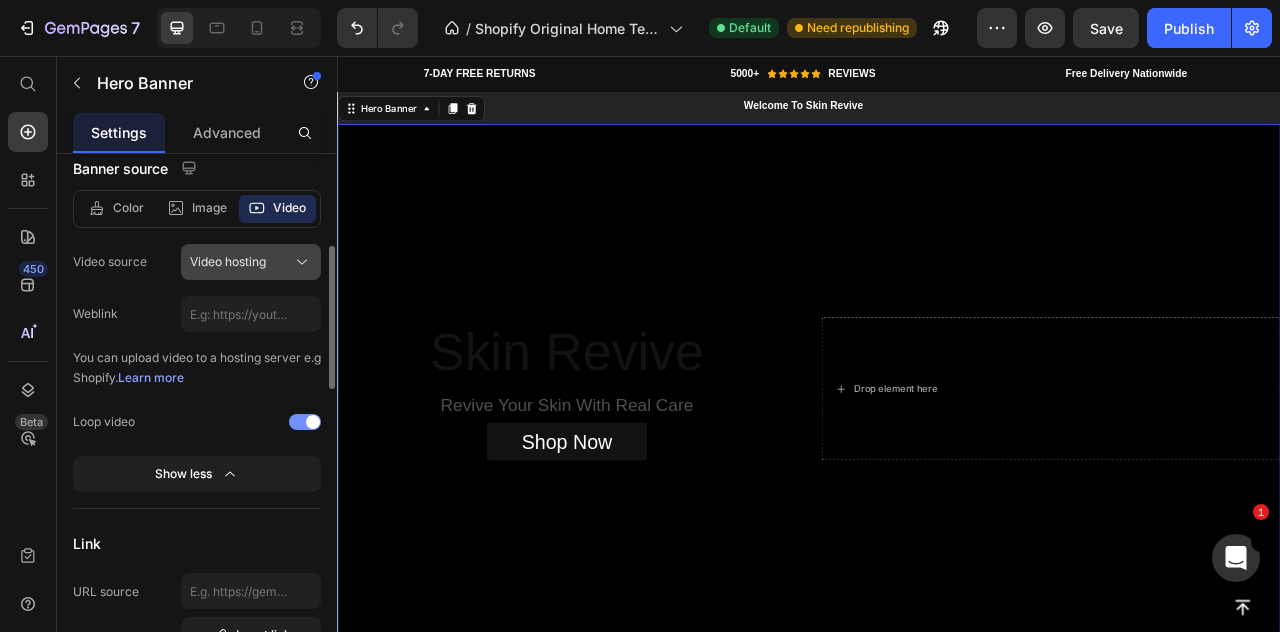 click on "Video hosting" 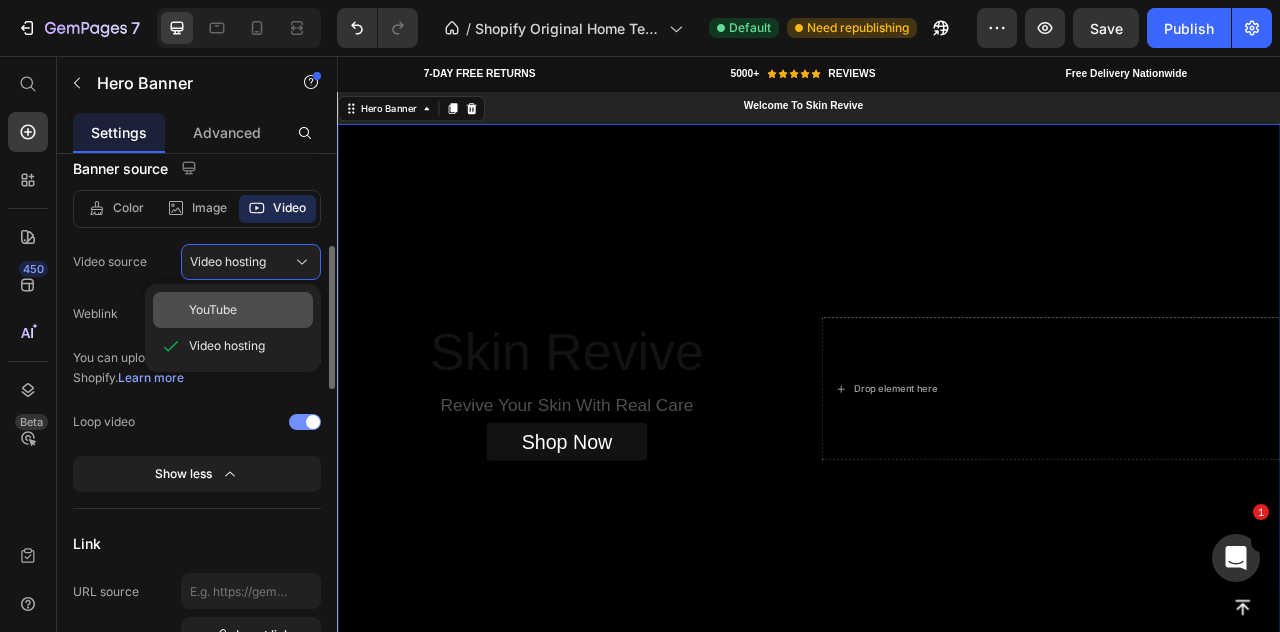 click on "YouTube" at bounding box center [213, 310] 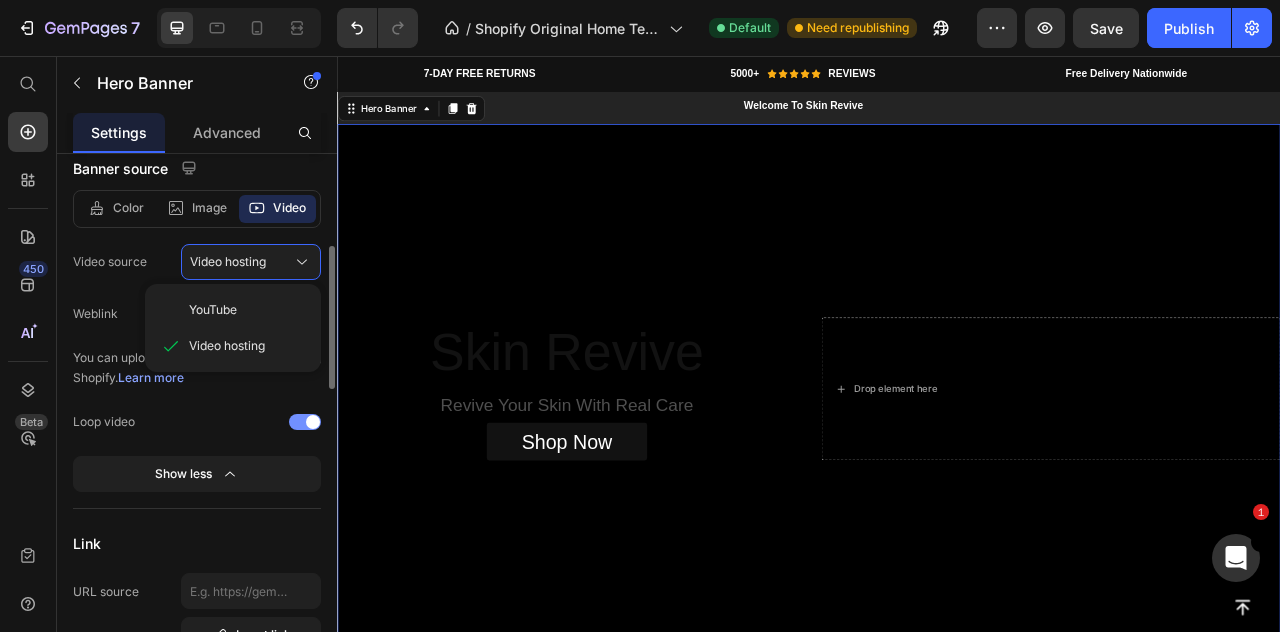 type on "https://youtu.be/jDbI06Au52o" 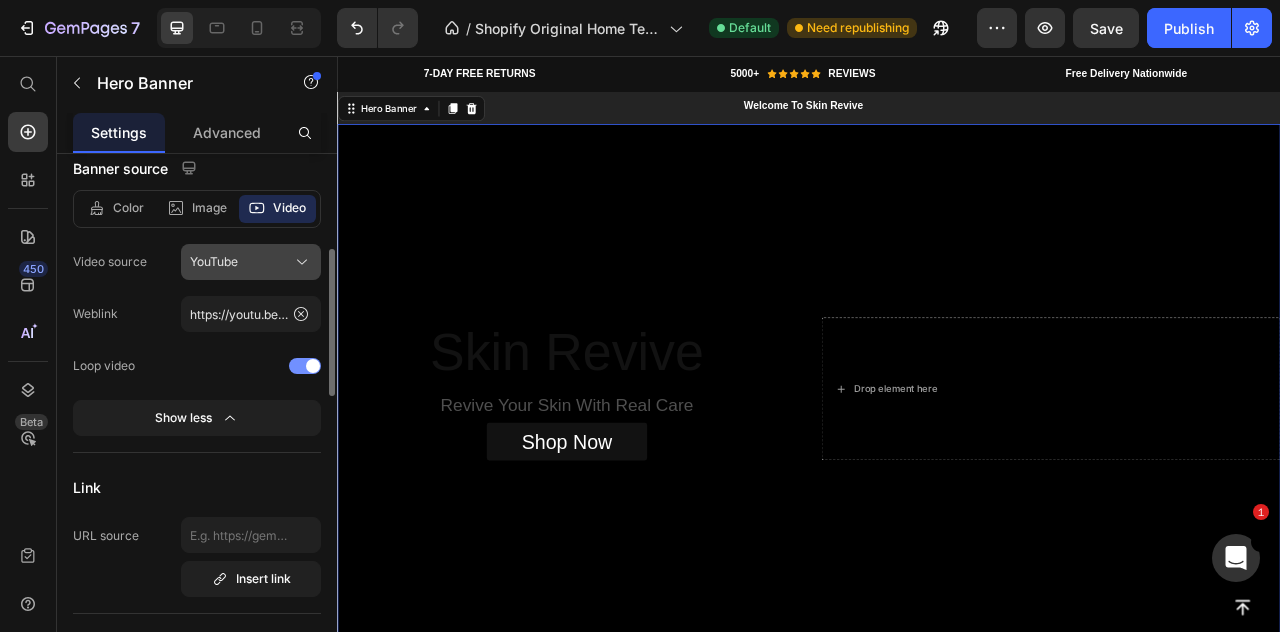 click on "YouTube" 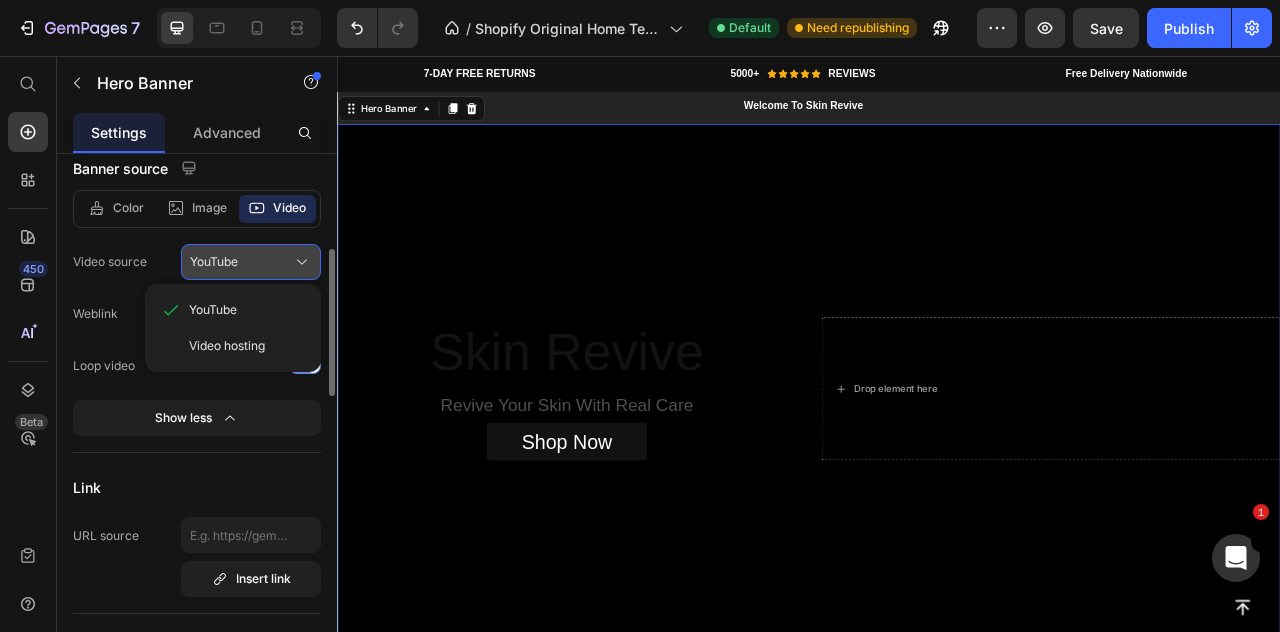 click on "YouTube" at bounding box center (214, 262) 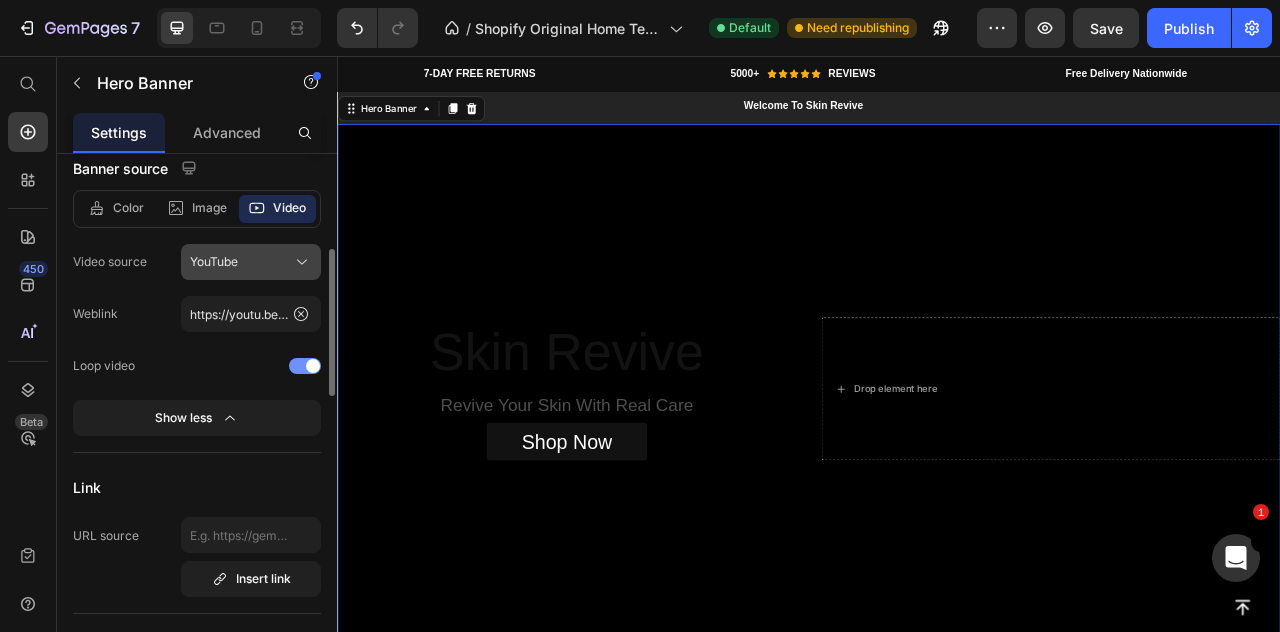 click on "YouTube" 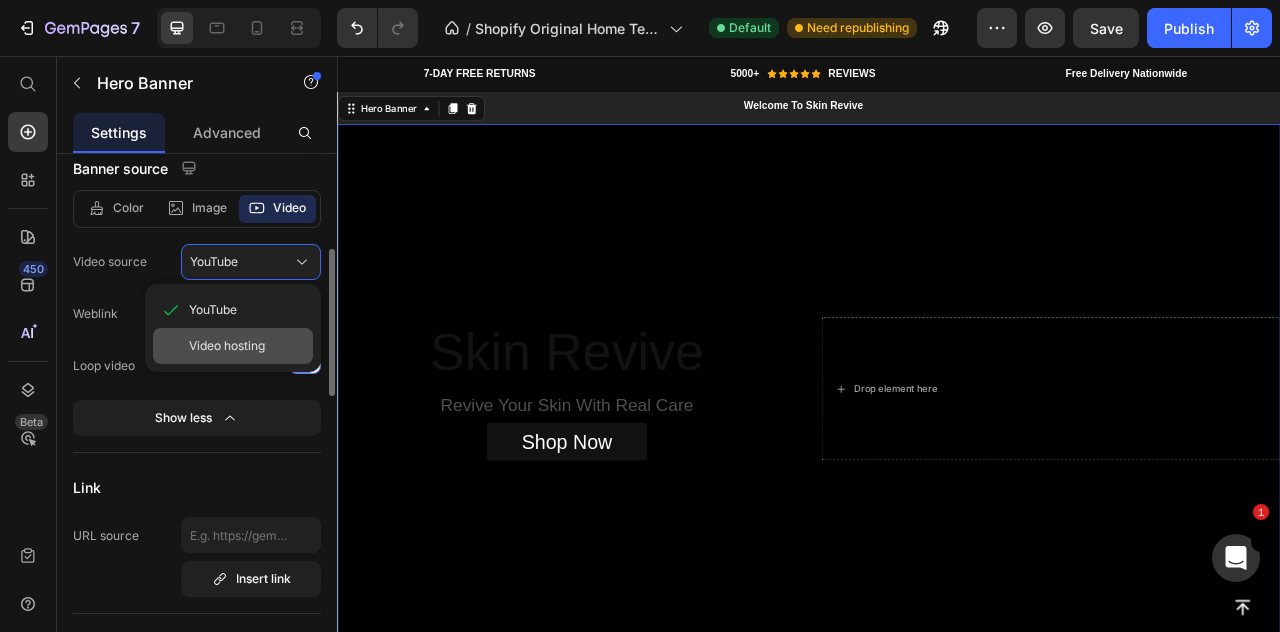 click on "Video hosting" at bounding box center (227, 346) 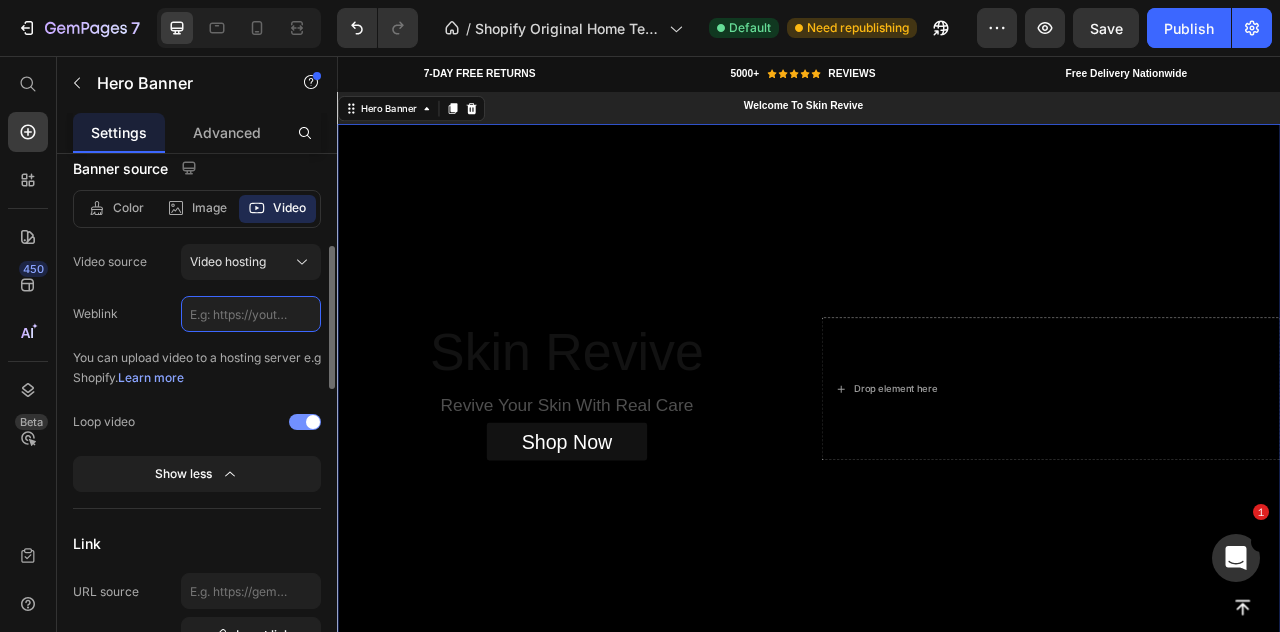 click 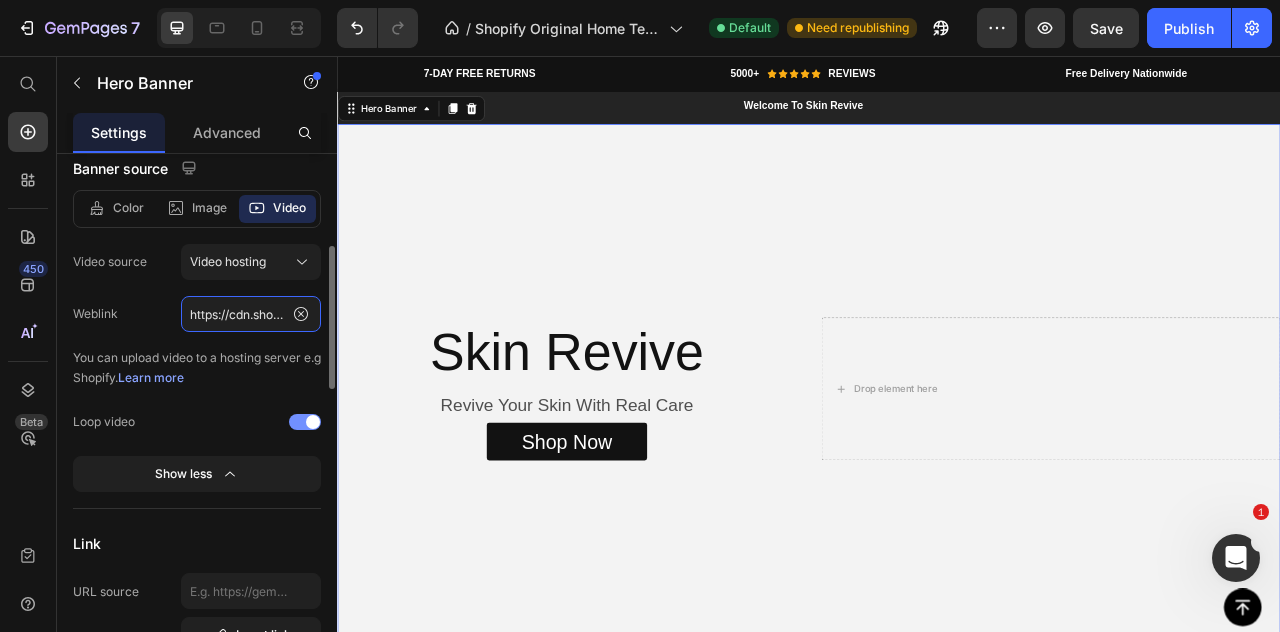 scroll, scrollTop: 0, scrollLeft: 371, axis: horizontal 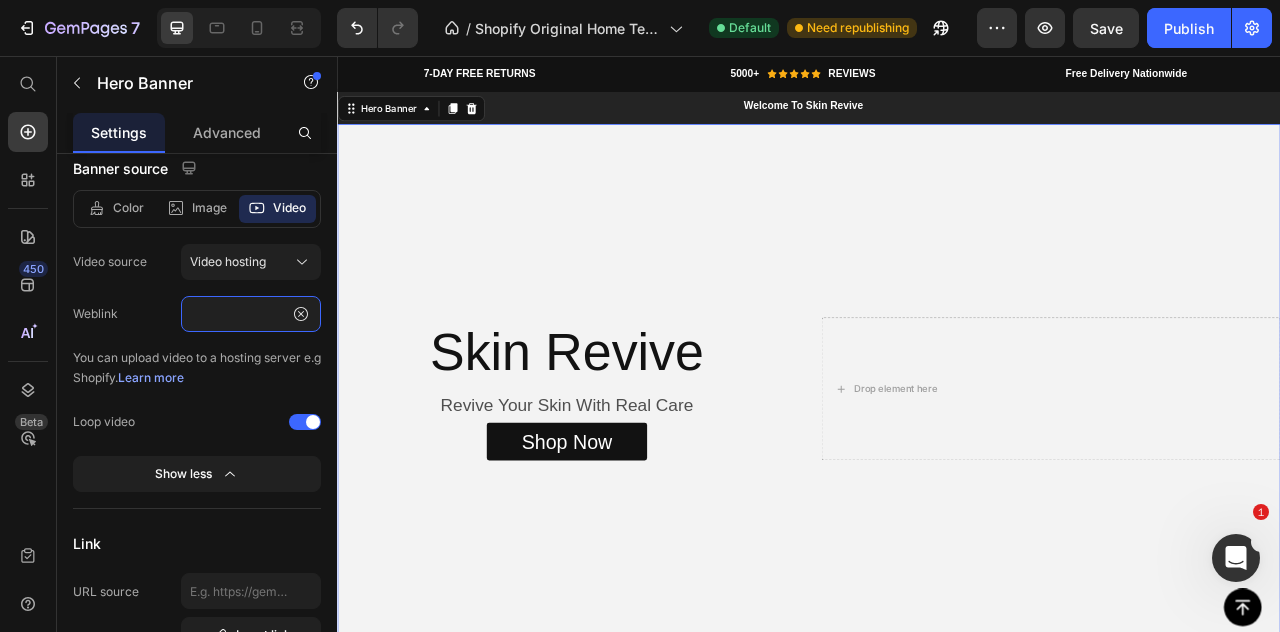 type on "https://cdn.shopify.com/videos/c/o/v/e9bd2663d753401e80eee27e6d5f68e0.mp4" 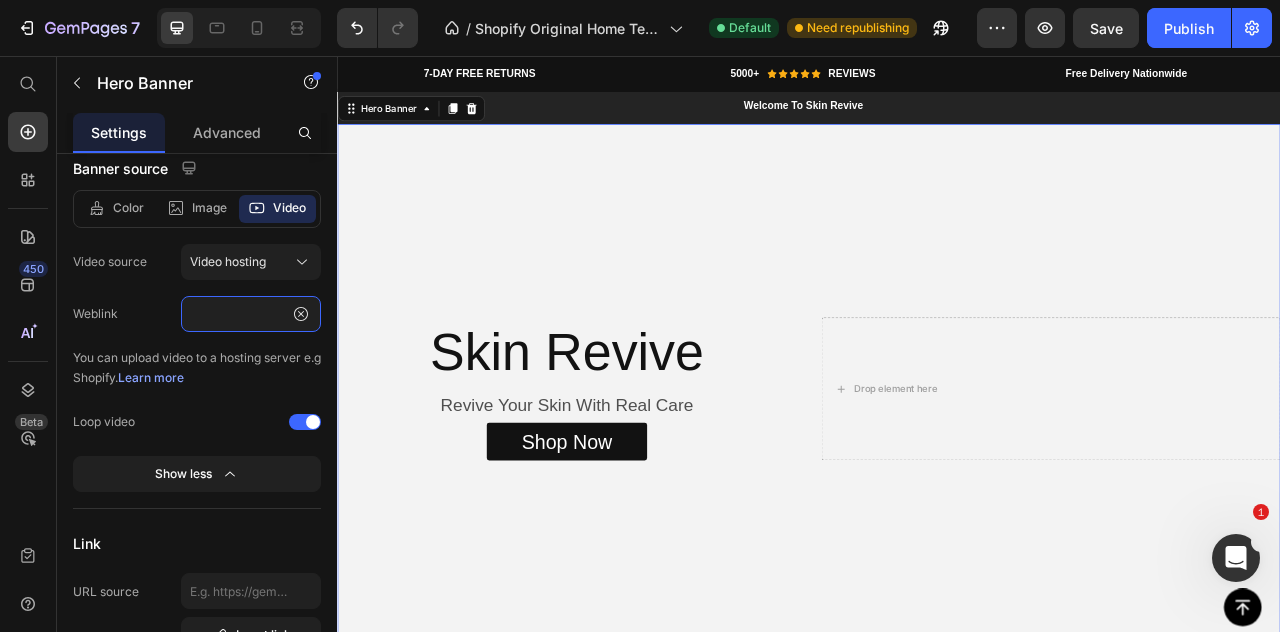 scroll, scrollTop: 0, scrollLeft: 0, axis: both 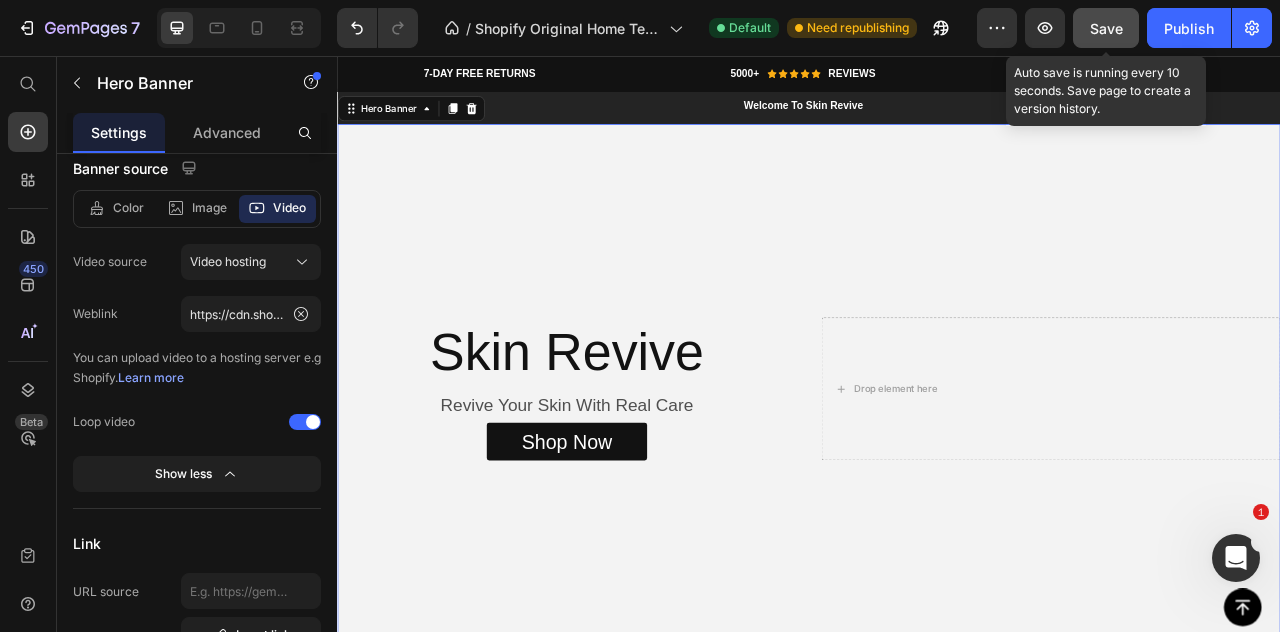 click on "Save" 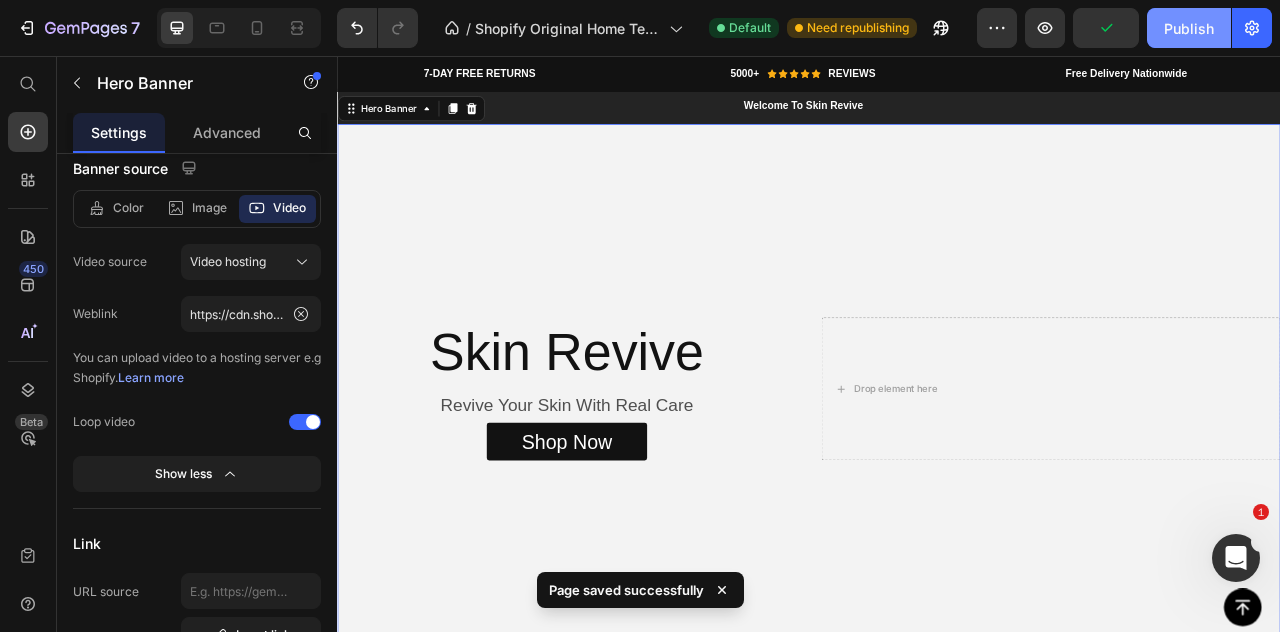 click on "Publish" at bounding box center (1189, 28) 